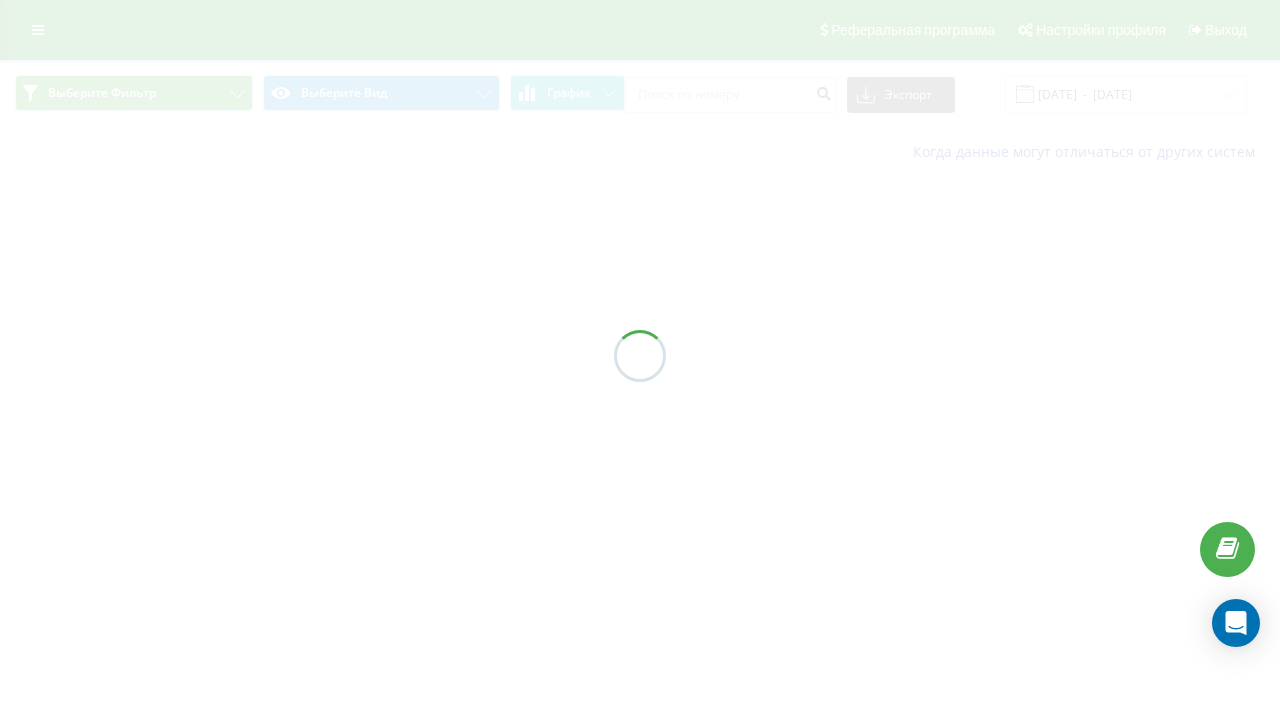 scroll, scrollTop: 0, scrollLeft: 0, axis: both 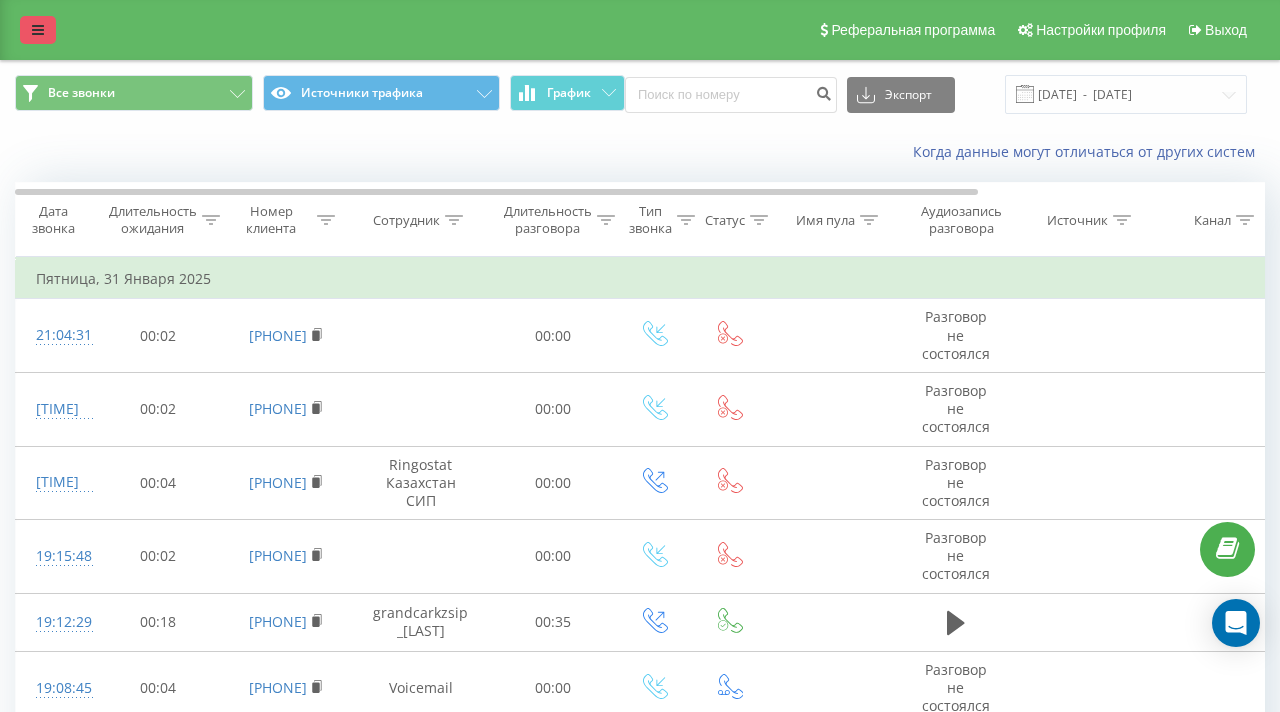 click at bounding box center [38, 30] 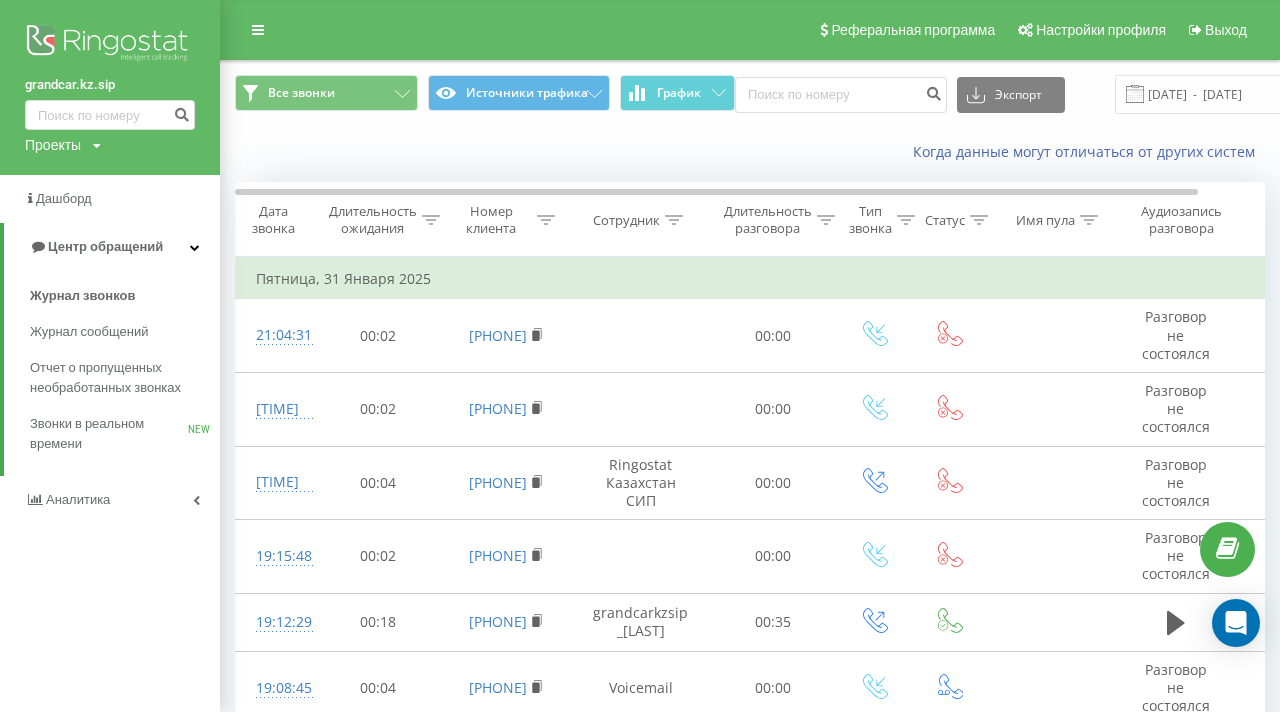 click at bounding box center [110, 45] 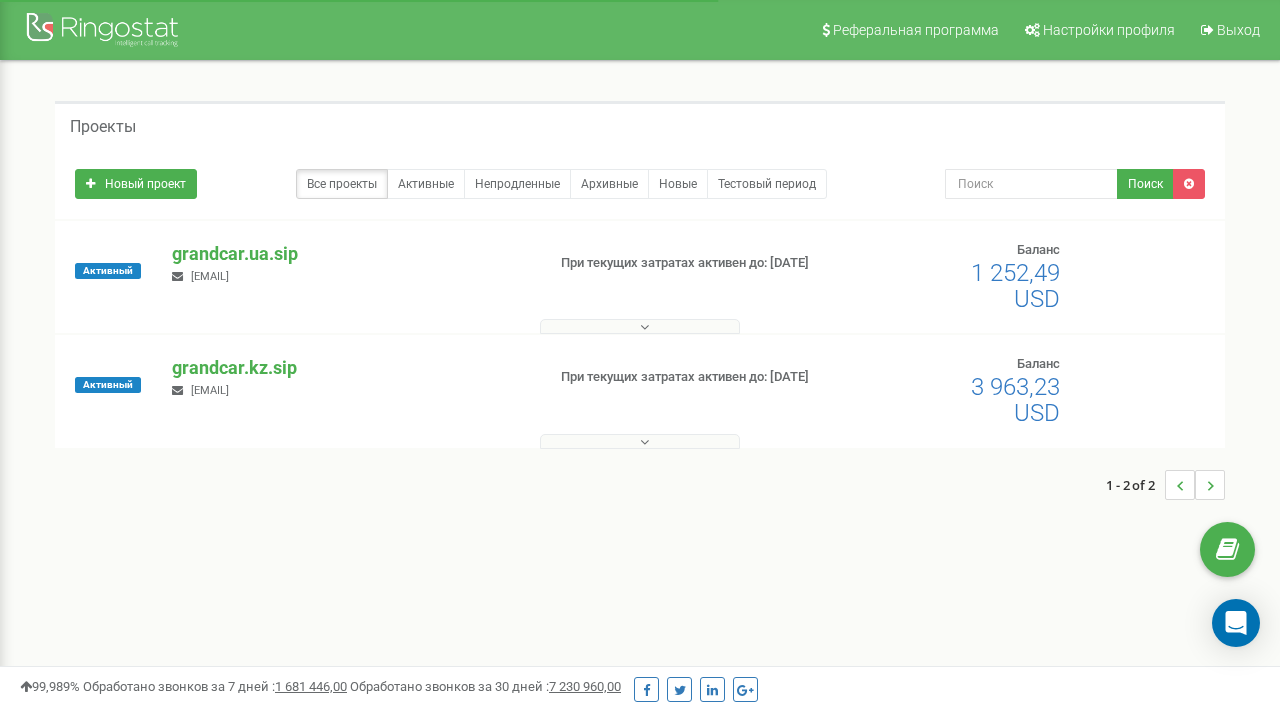 scroll, scrollTop: 0, scrollLeft: 0, axis: both 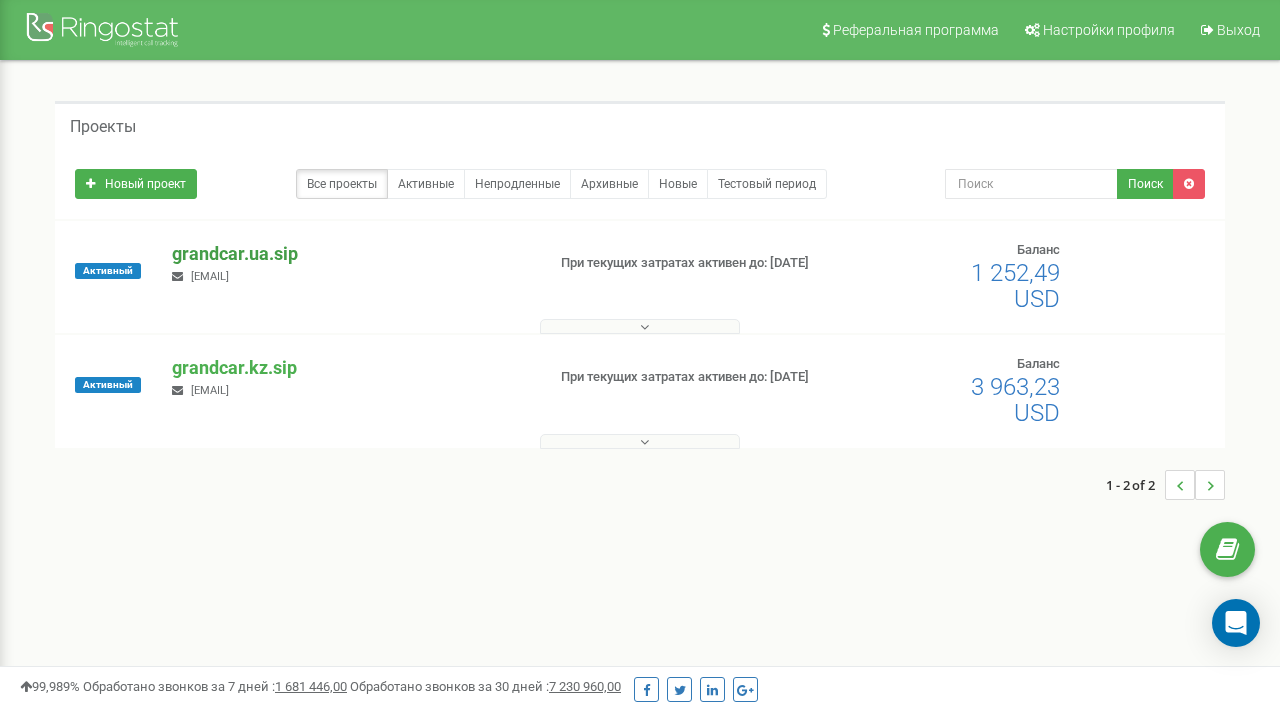 click on "grandcar.ua.sip" at bounding box center (350, 254) 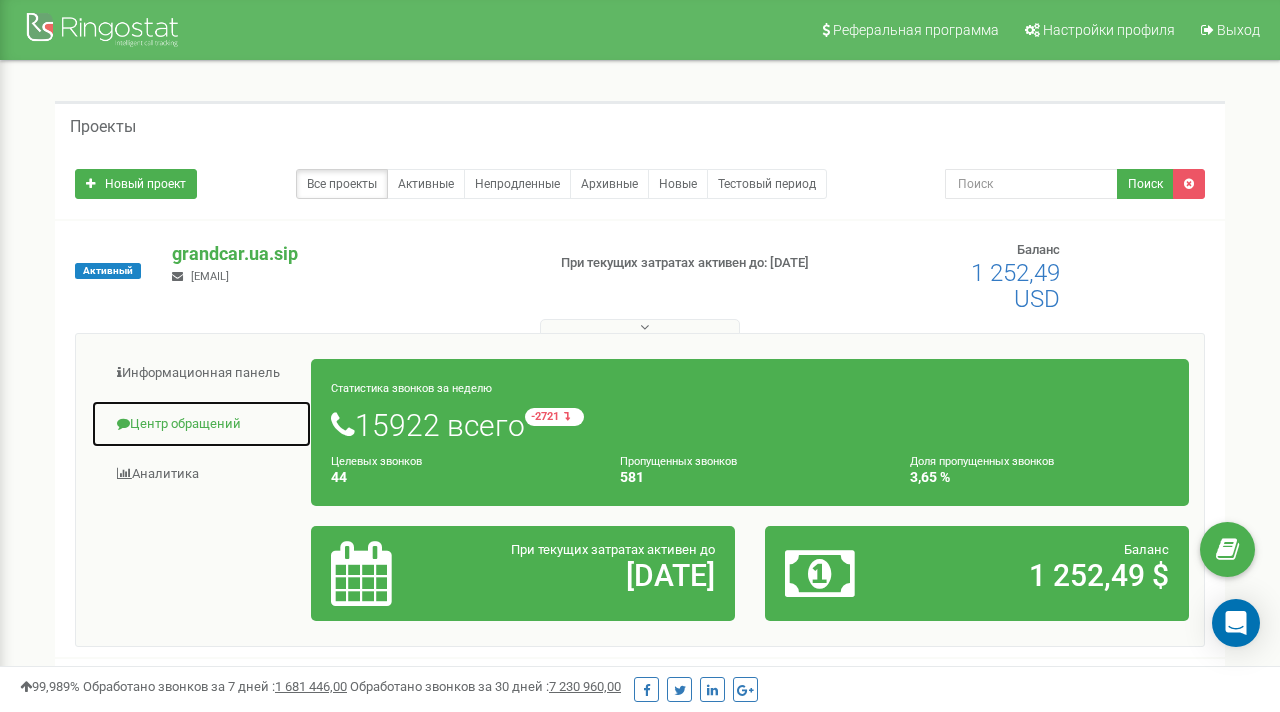 click on "Центр обращений" at bounding box center (201, 424) 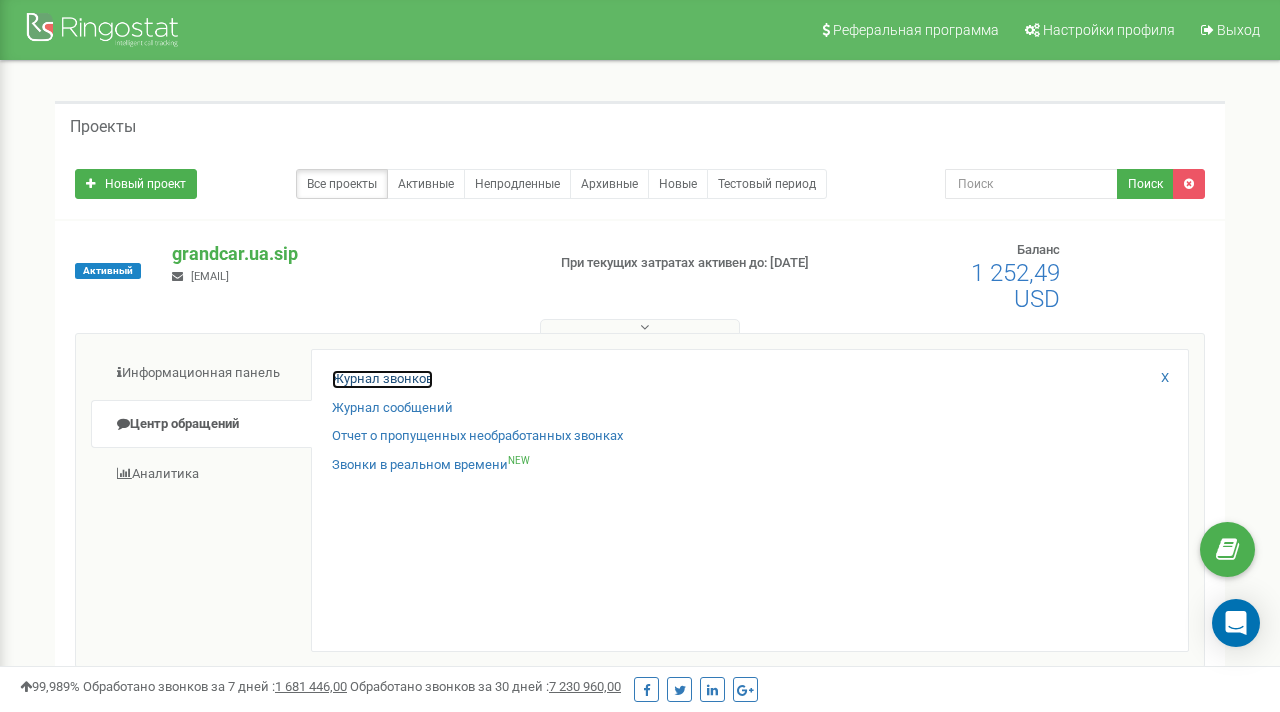 click on "Журнал звонков" at bounding box center (382, 379) 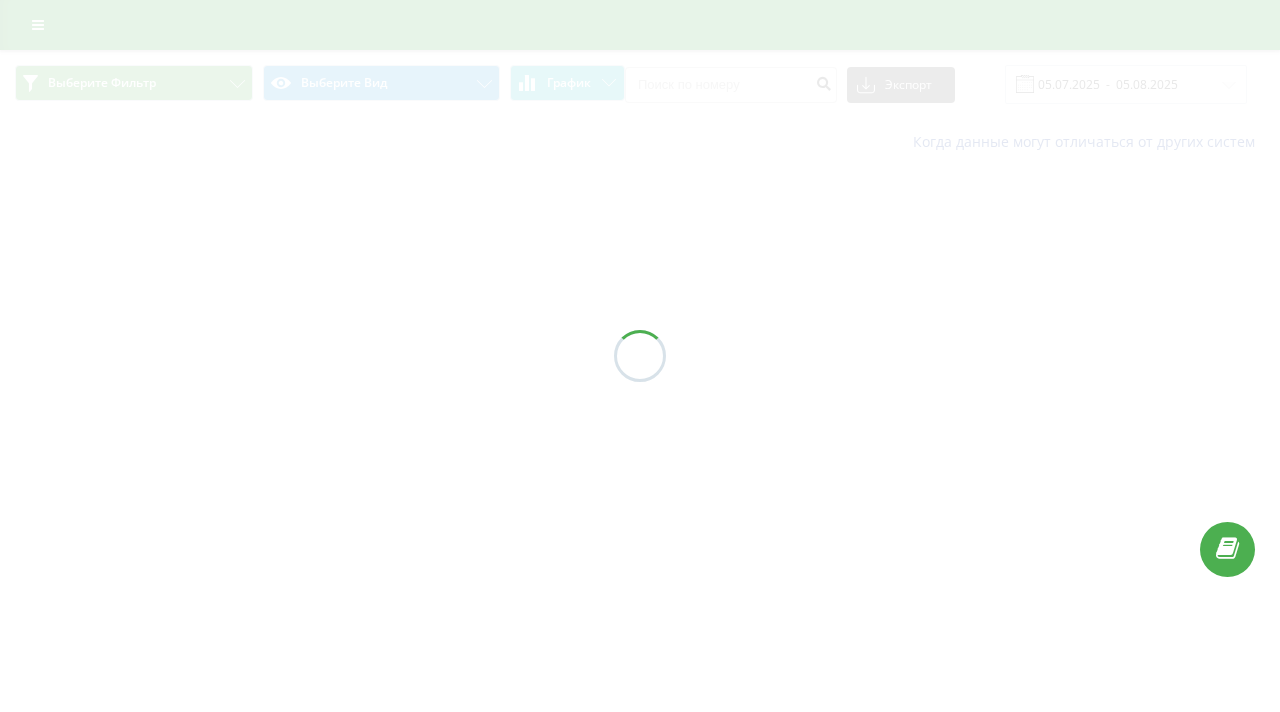 scroll, scrollTop: 0, scrollLeft: 0, axis: both 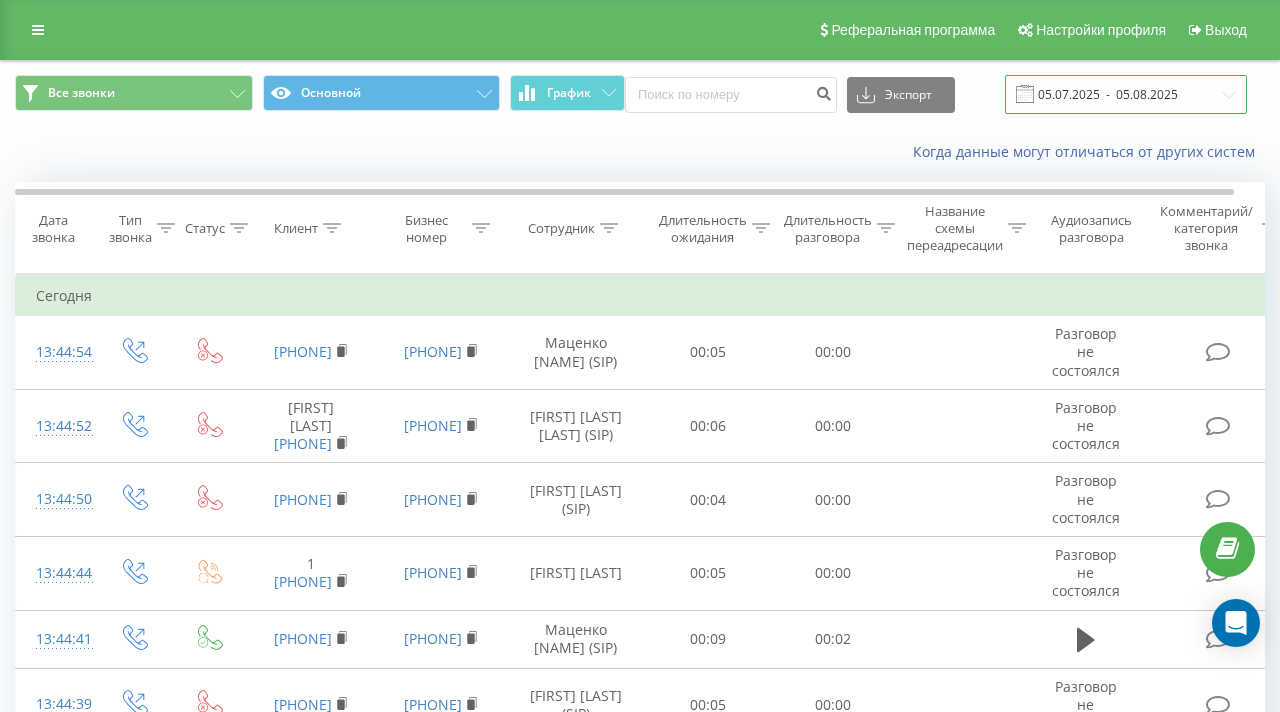click on "05.07.2025  -  05.08.2025" at bounding box center [1126, 94] 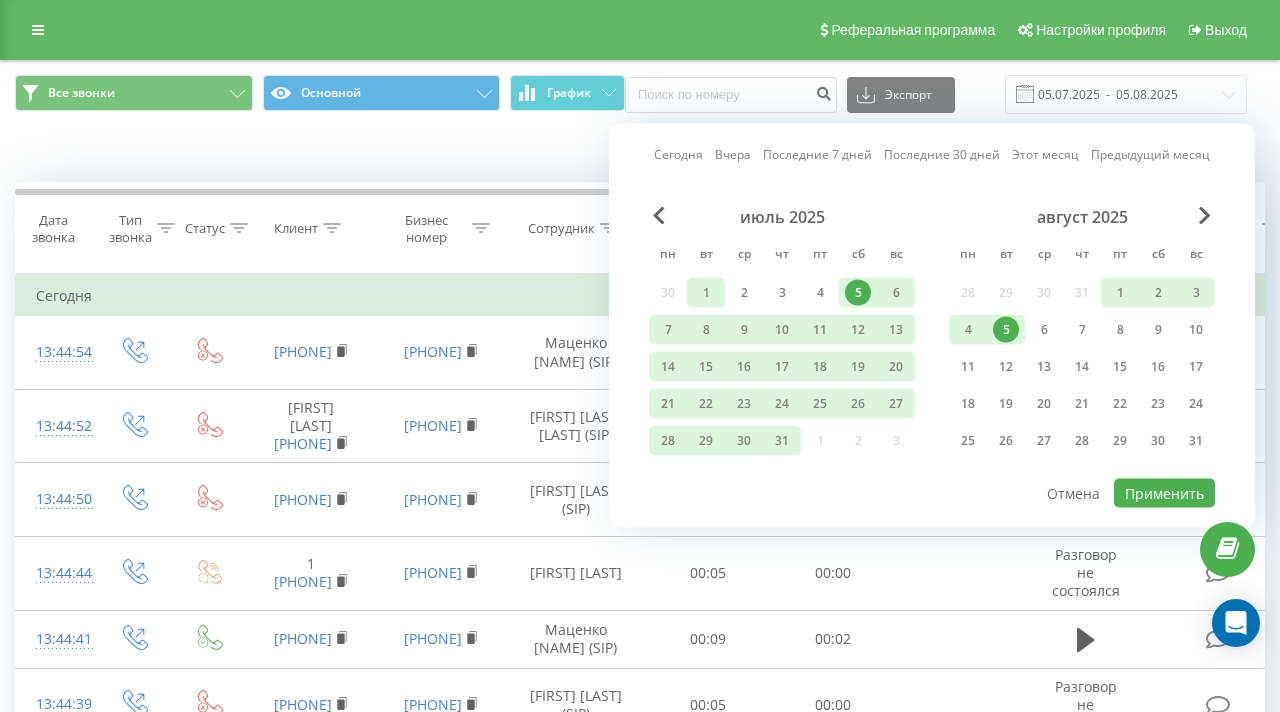 click on "1" at bounding box center [706, 293] 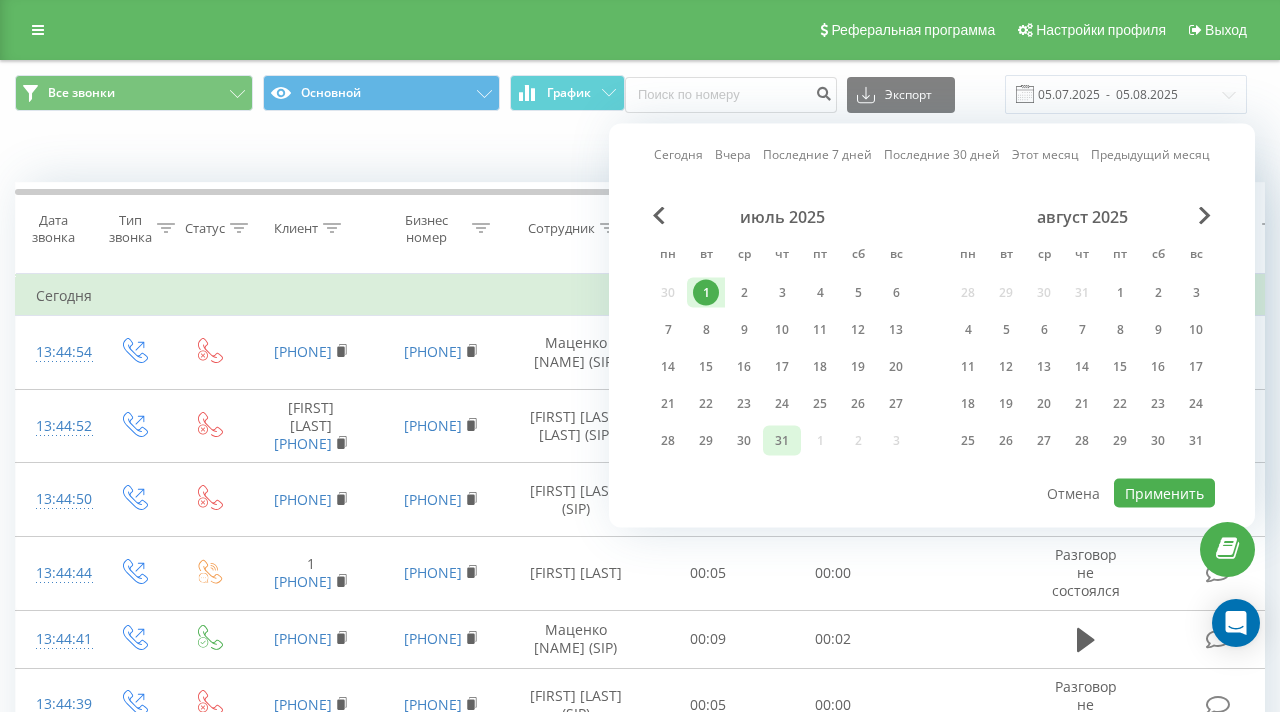 click on "31" at bounding box center (782, 441) 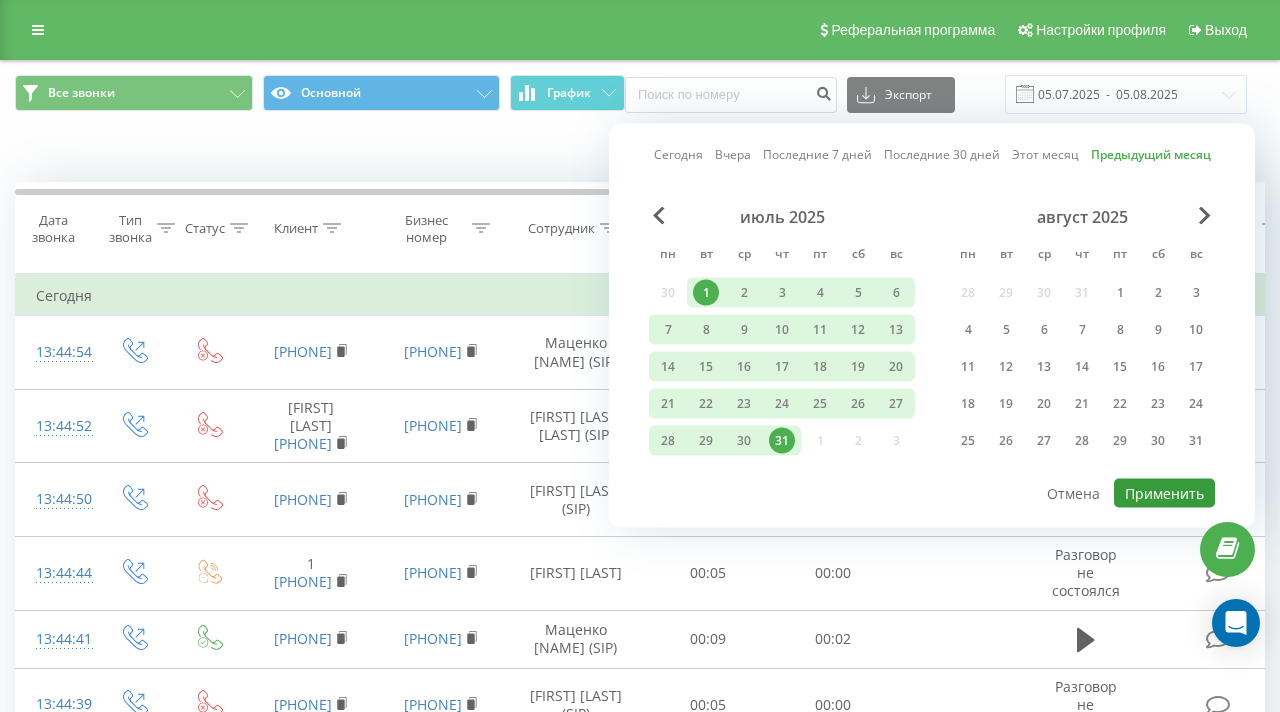 click on "Применить" at bounding box center (1164, 493) 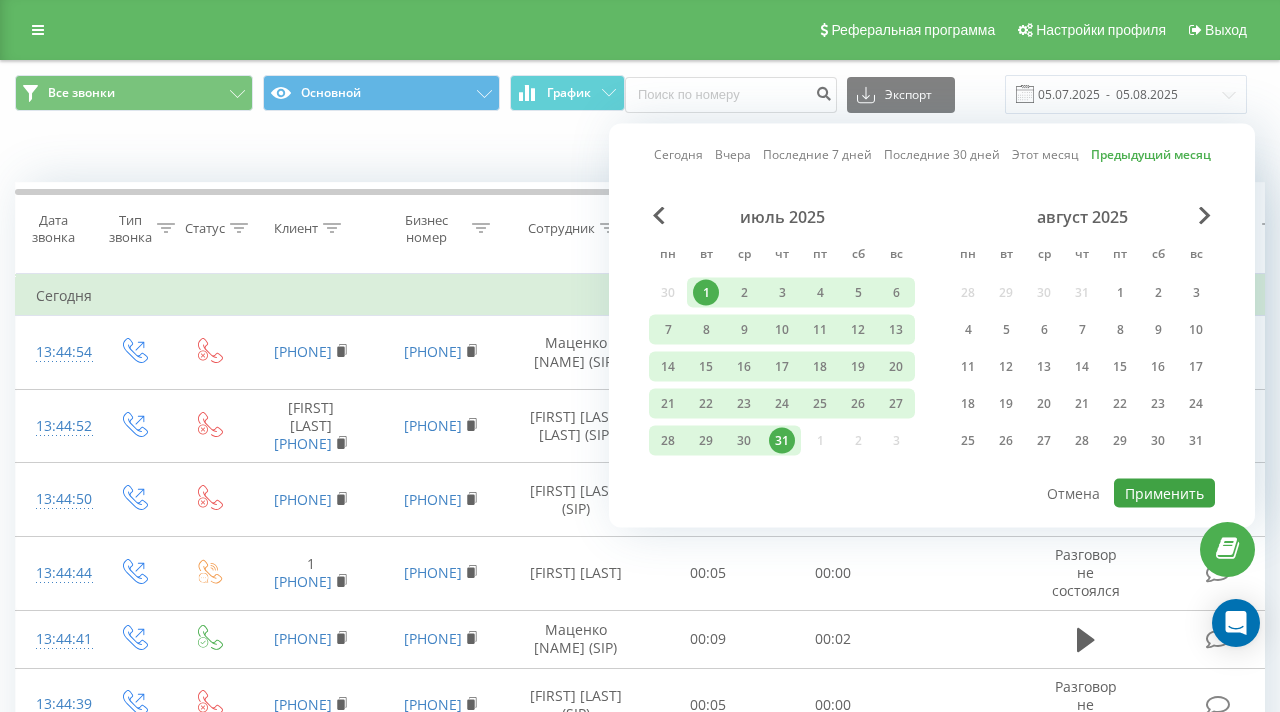 type on "01.07.2025  -  31.07.2025" 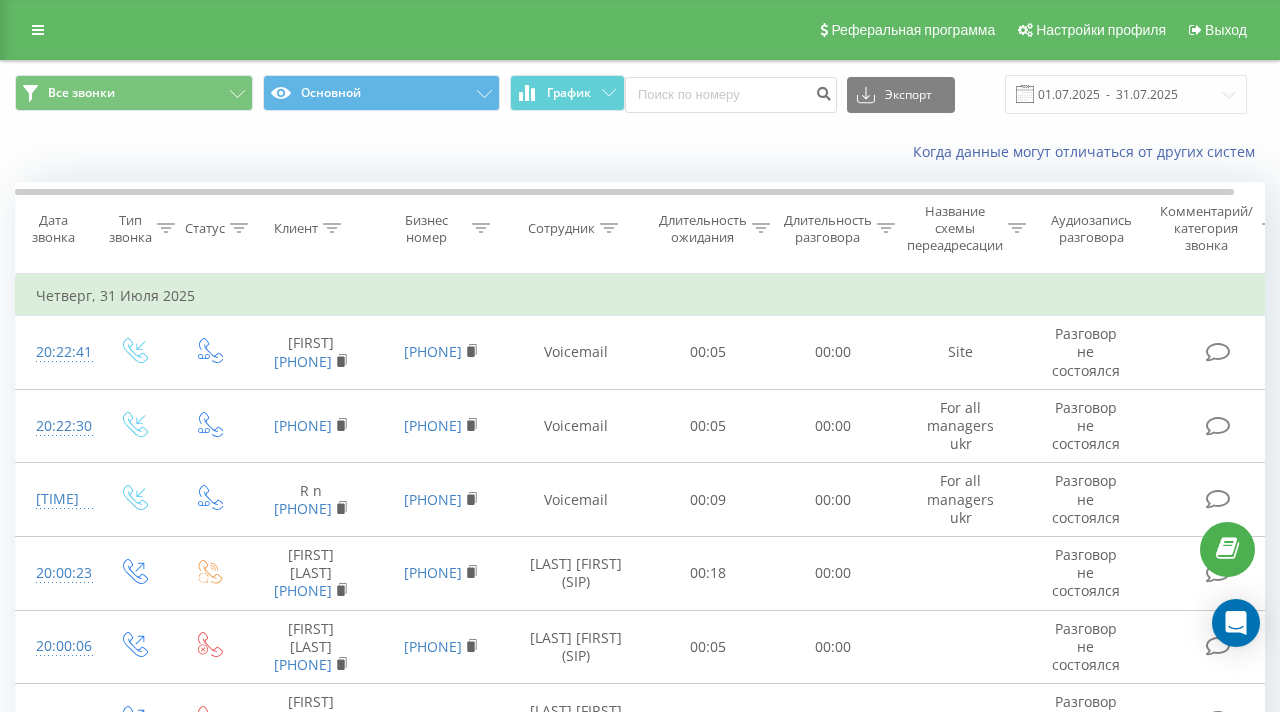 click 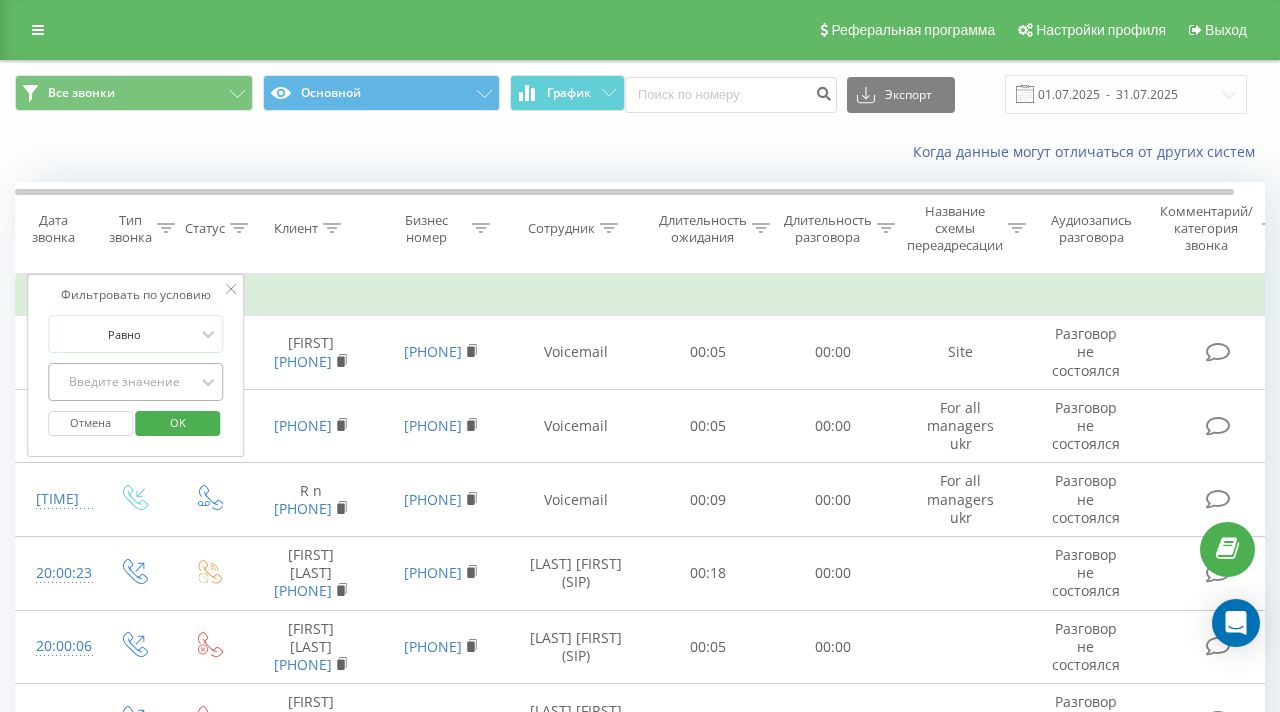 click on "Введите значение" at bounding box center [125, 382] 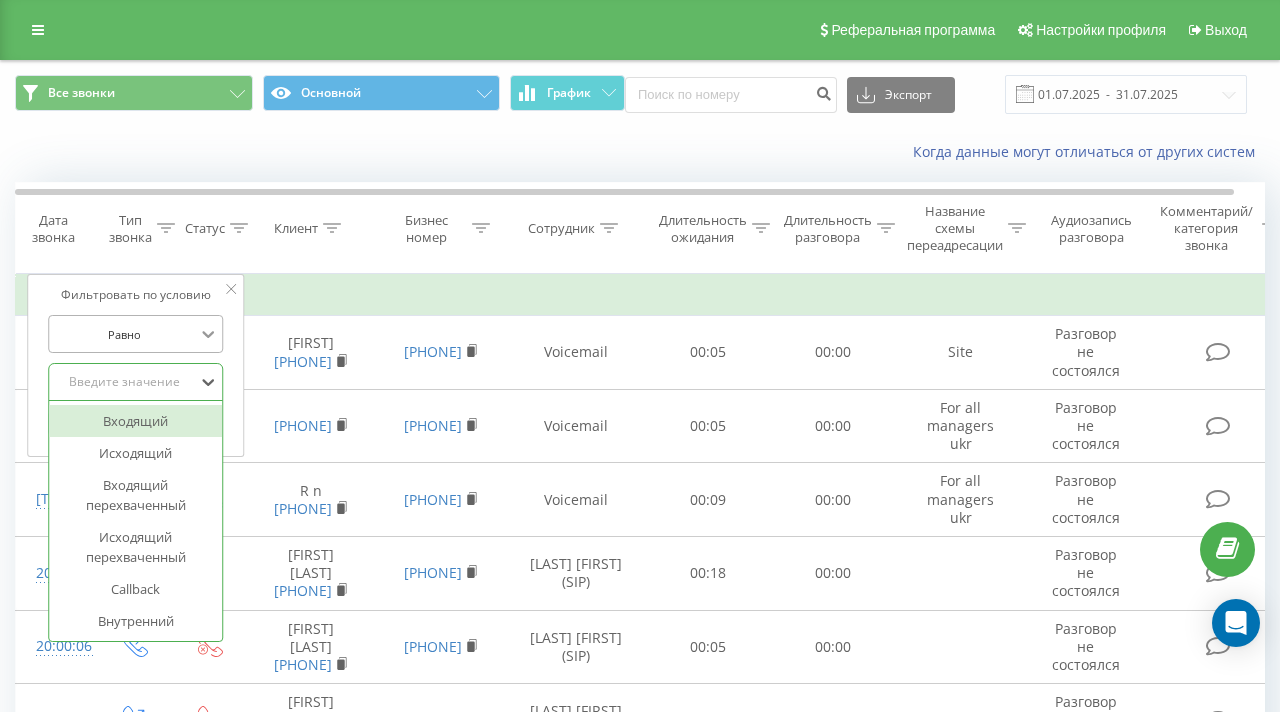 click 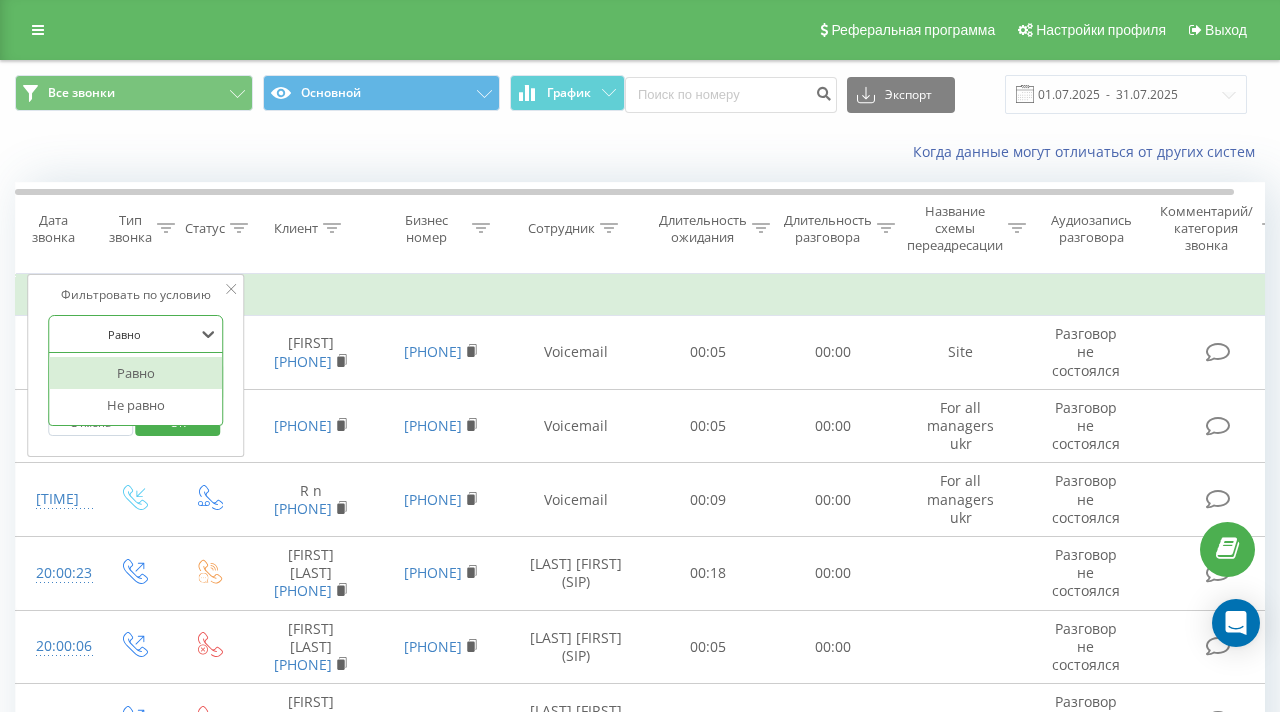 click on "Фильтровать по условию option Равно selected, 1 of 2. 2 results available. Use Up and Down to choose options, press Enter to select the currently focused option, press Escape to exit the menu, press Tab to select the option and exit the menu. Равно Равно Не равно Введите значение Отмена OK" at bounding box center [136, 365] 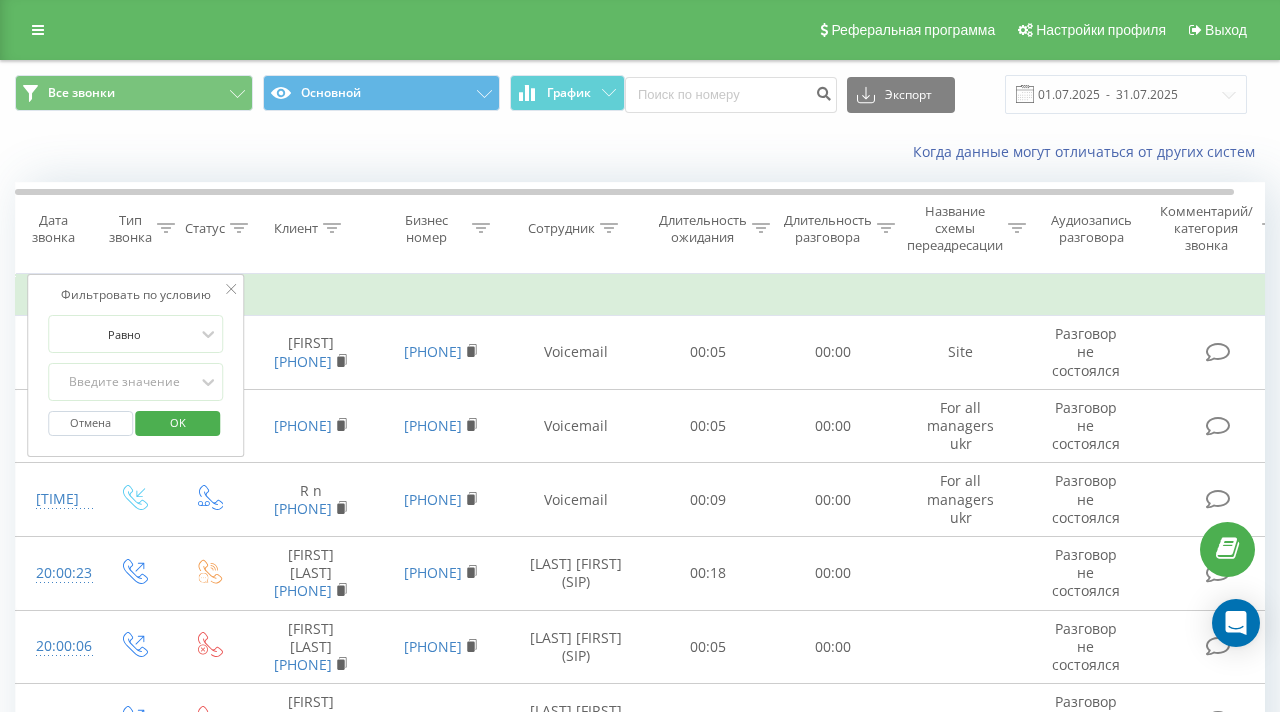 click at bounding box center [239, 228] 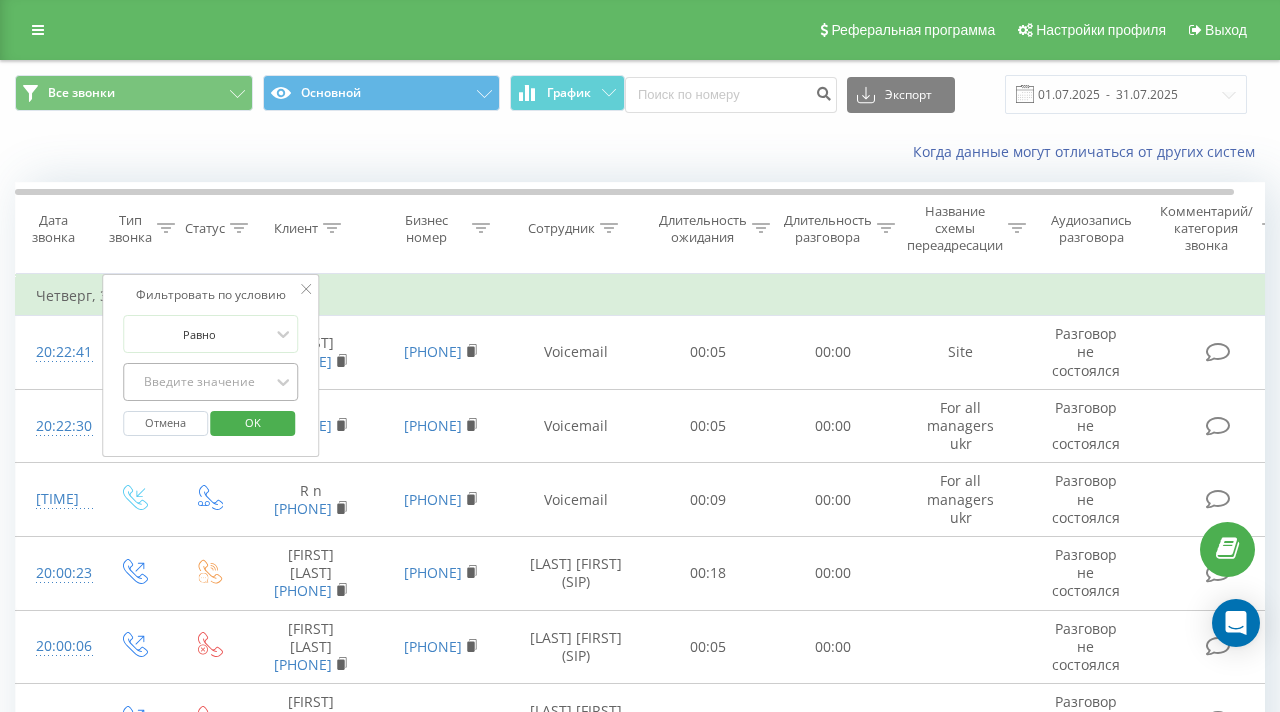 click on "Введите значение" at bounding box center [200, 382] 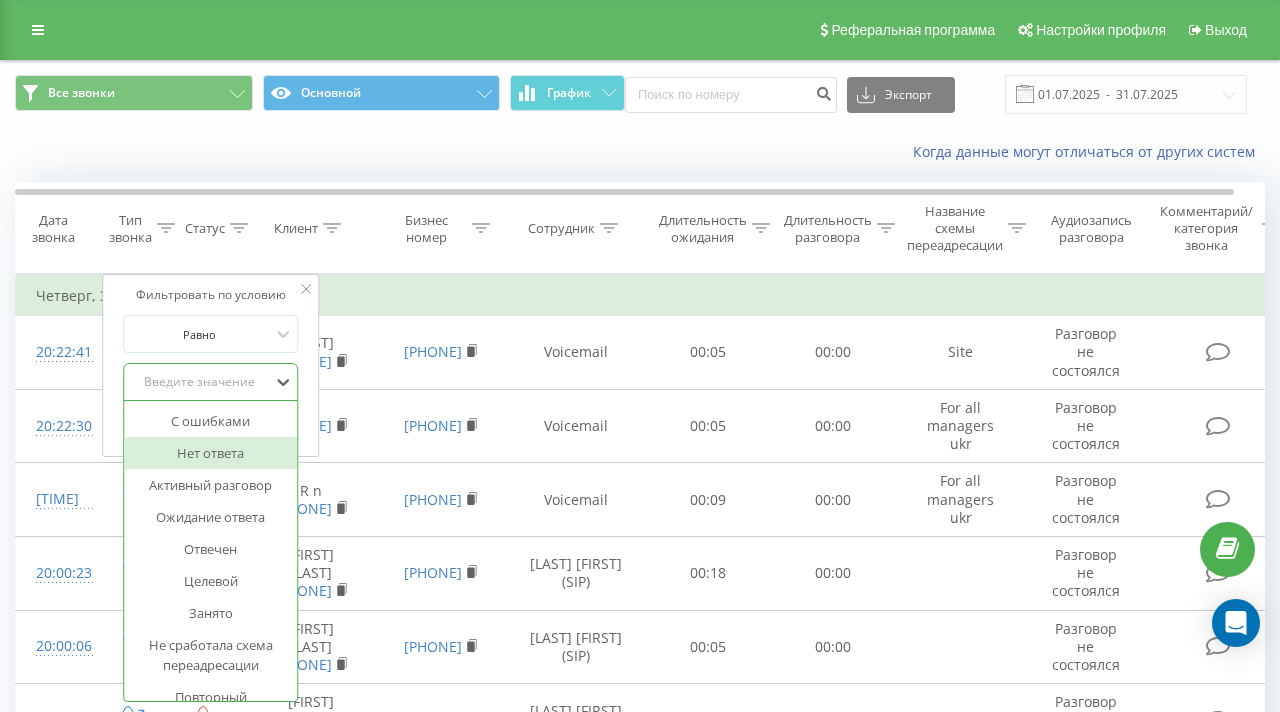 click on "Нет ответа" at bounding box center [211, 453] 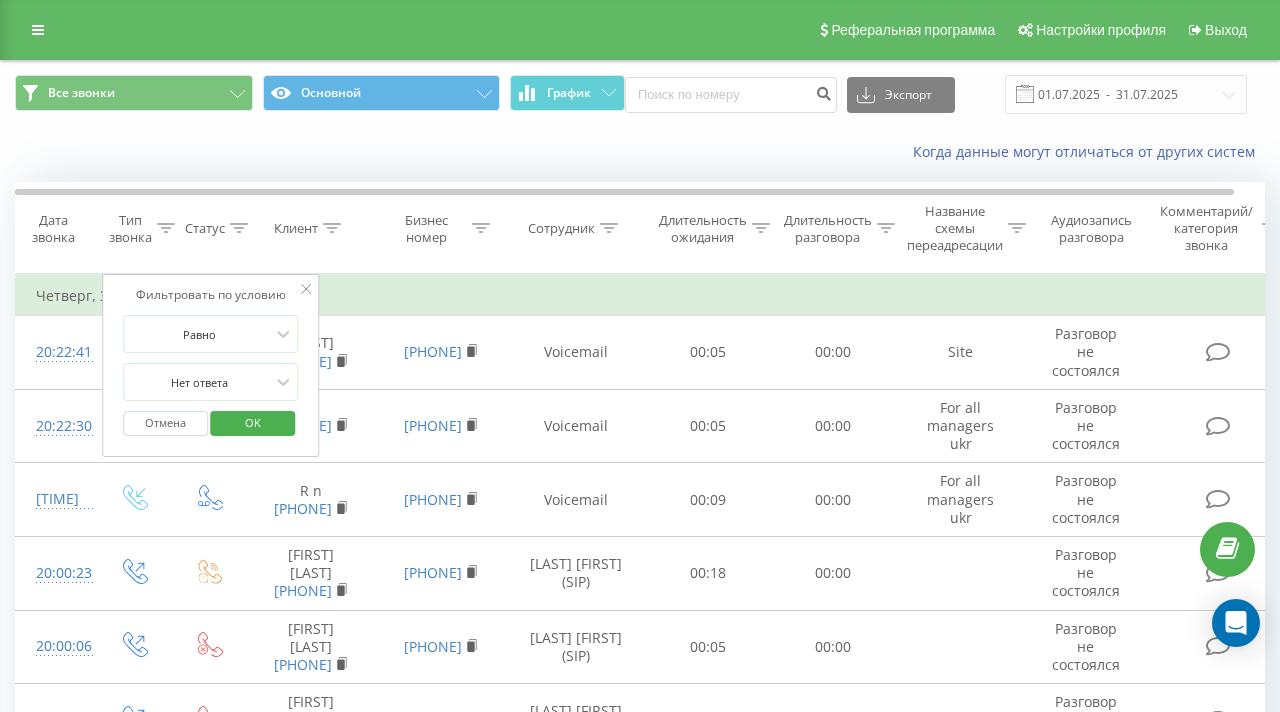 click on "OK" at bounding box center [253, 422] 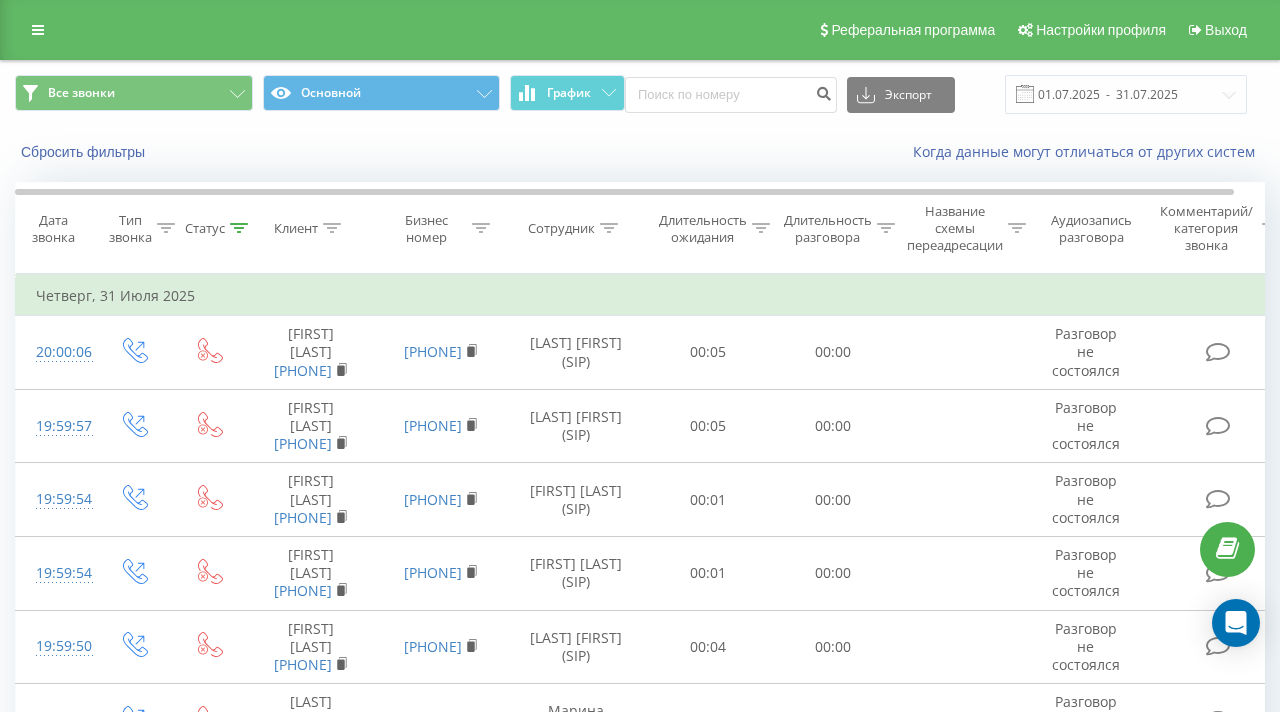 click 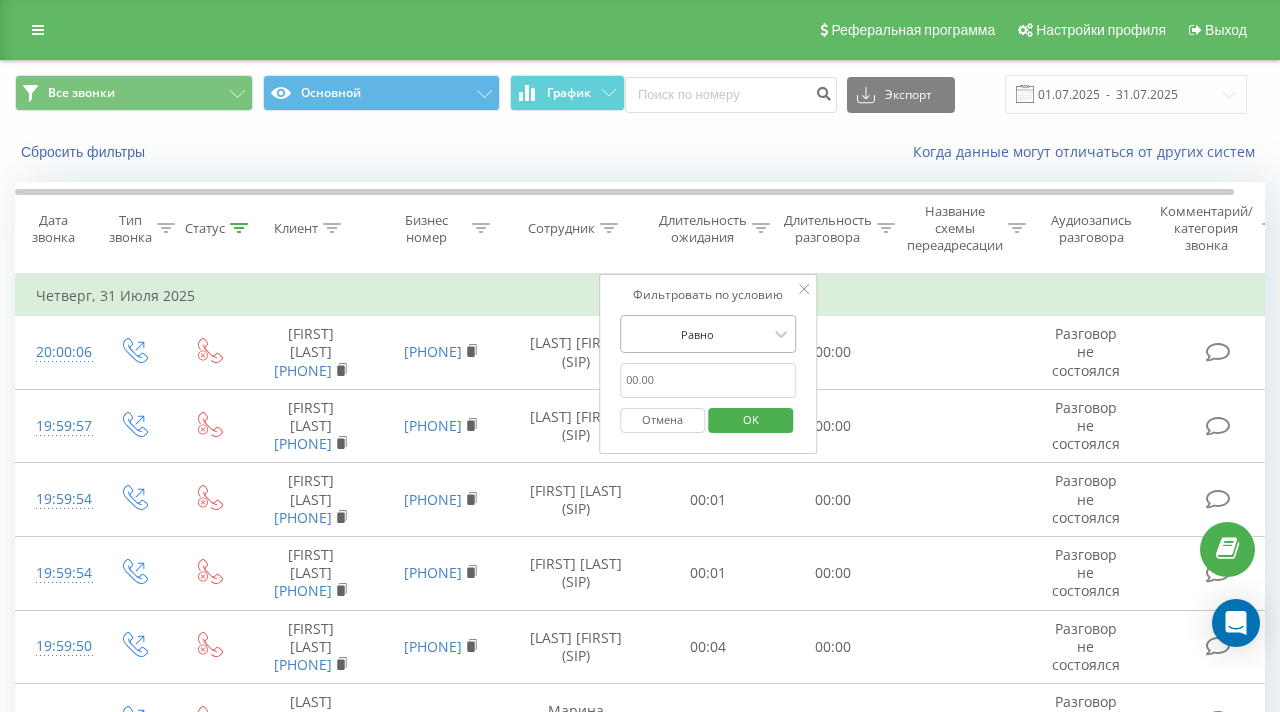 click at bounding box center [697, 334] 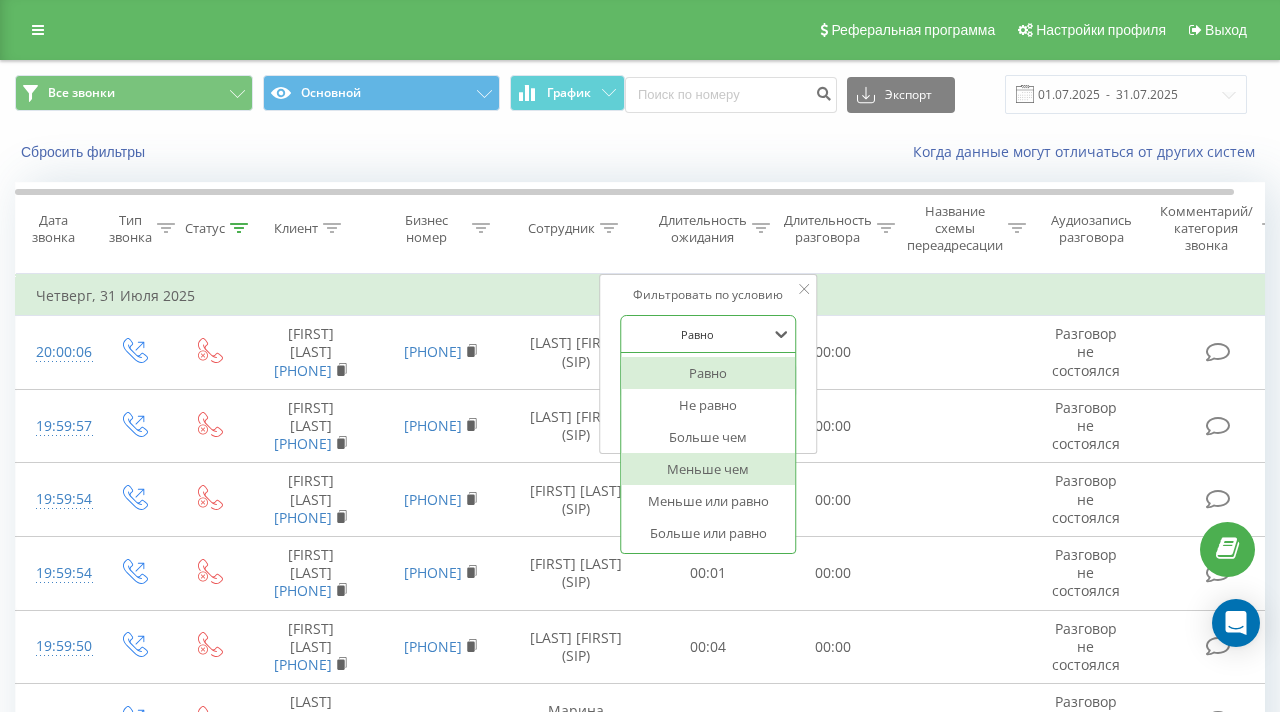click on "Меньше чем" at bounding box center (708, 469) 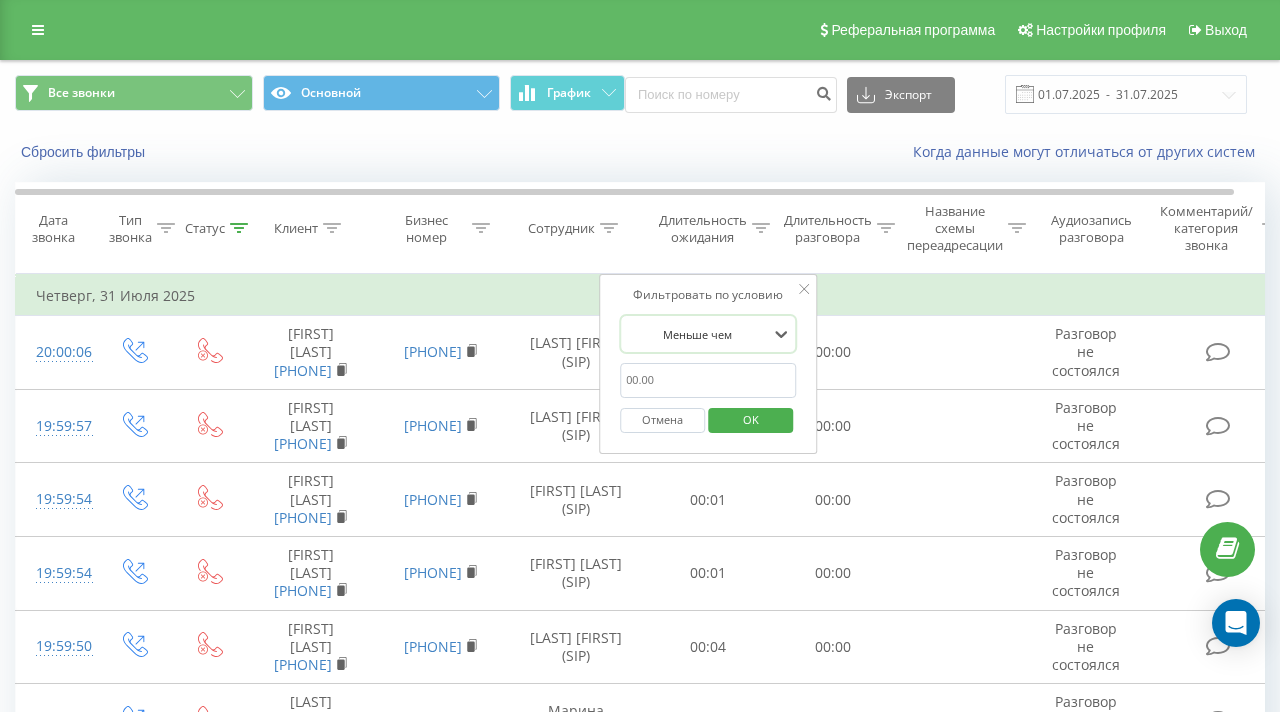 click at bounding box center [708, 380] 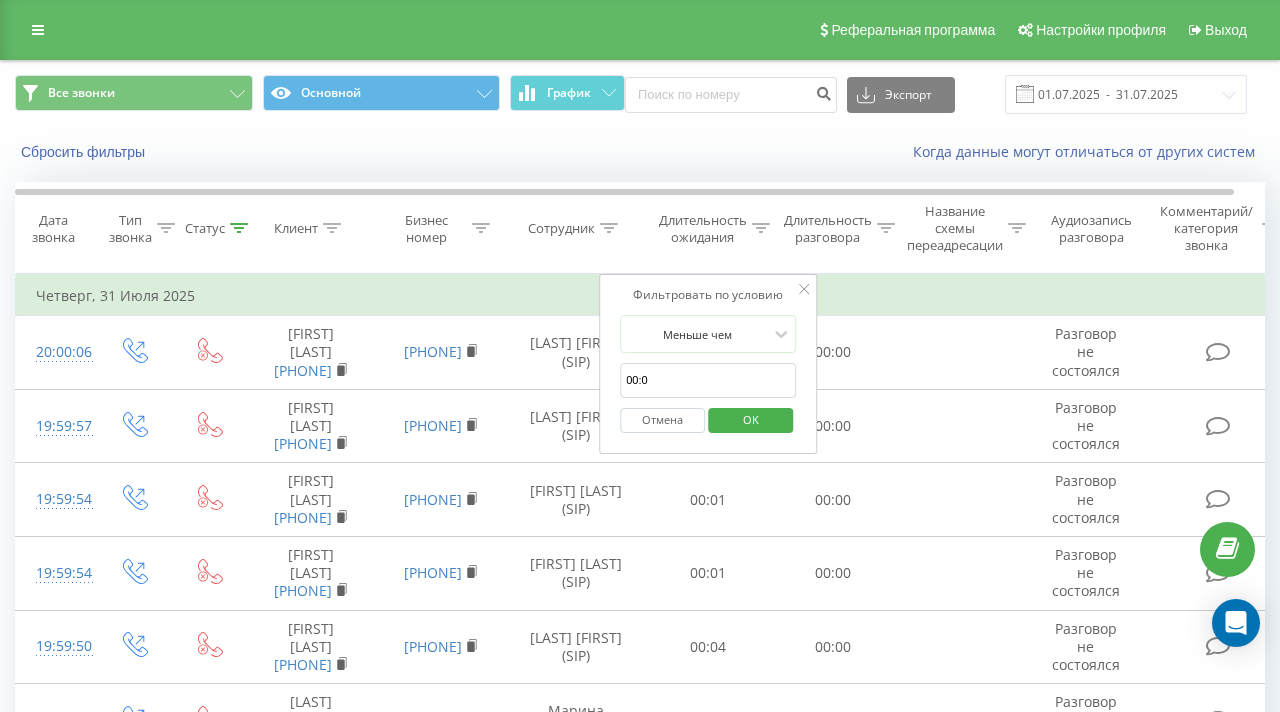 type on "00:06" 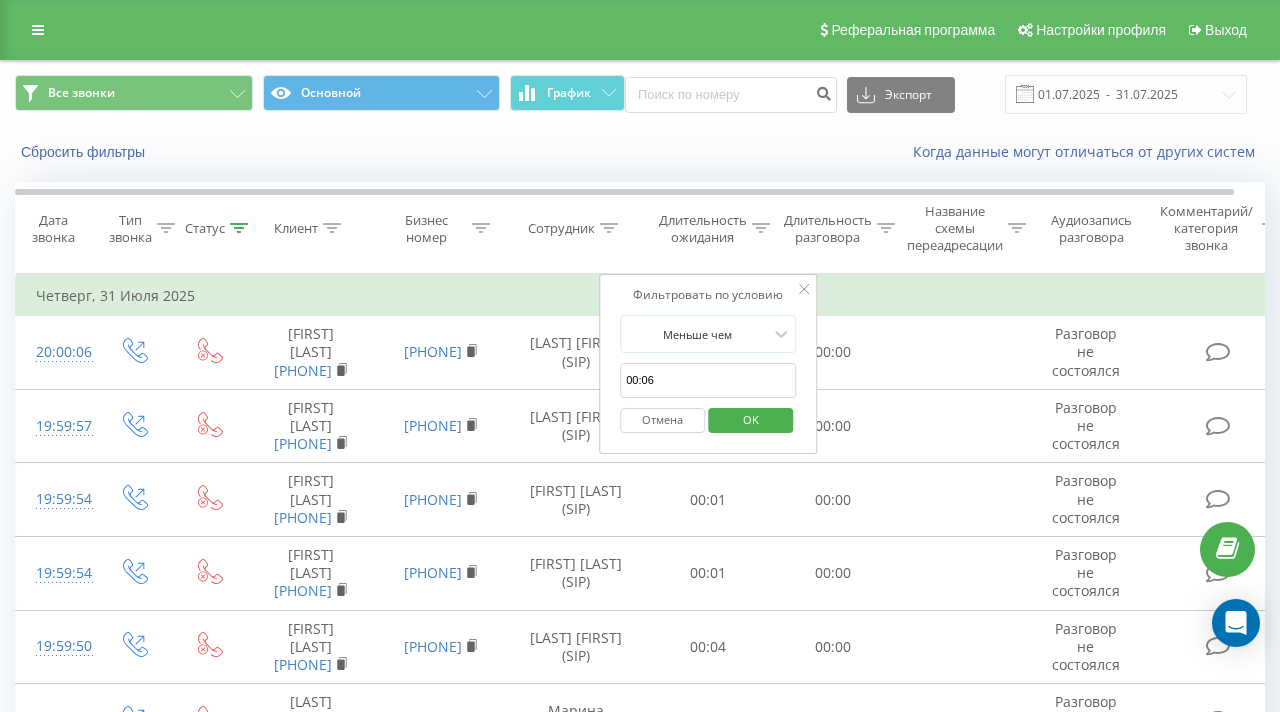 click on "OK" at bounding box center (751, 419) 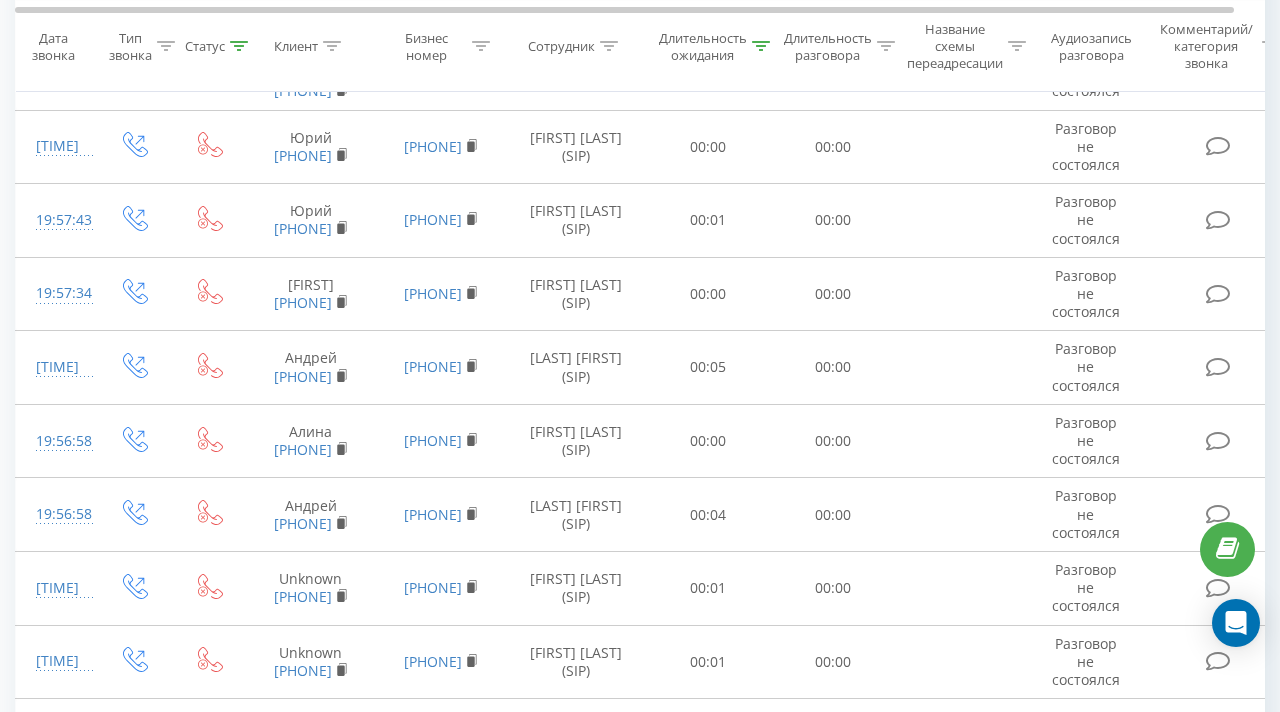 scroll, scrollTop: 1610, scrollLeft: 0, axis: vertical 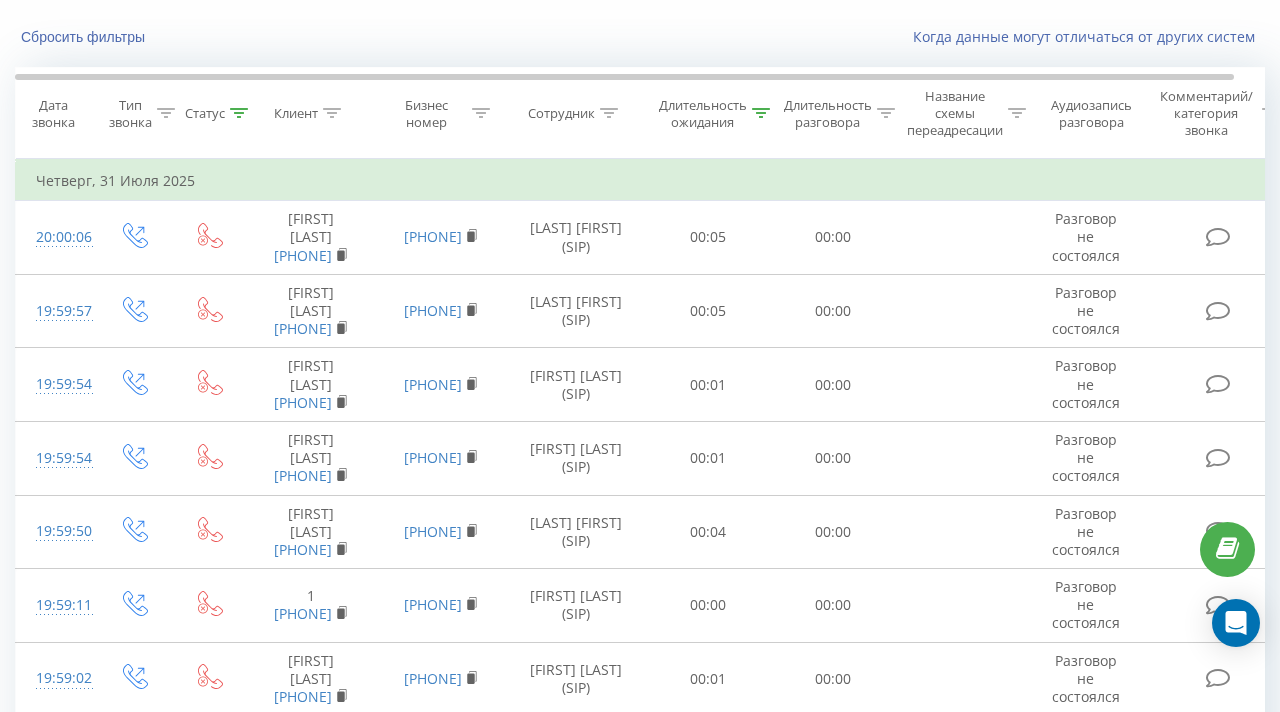 click 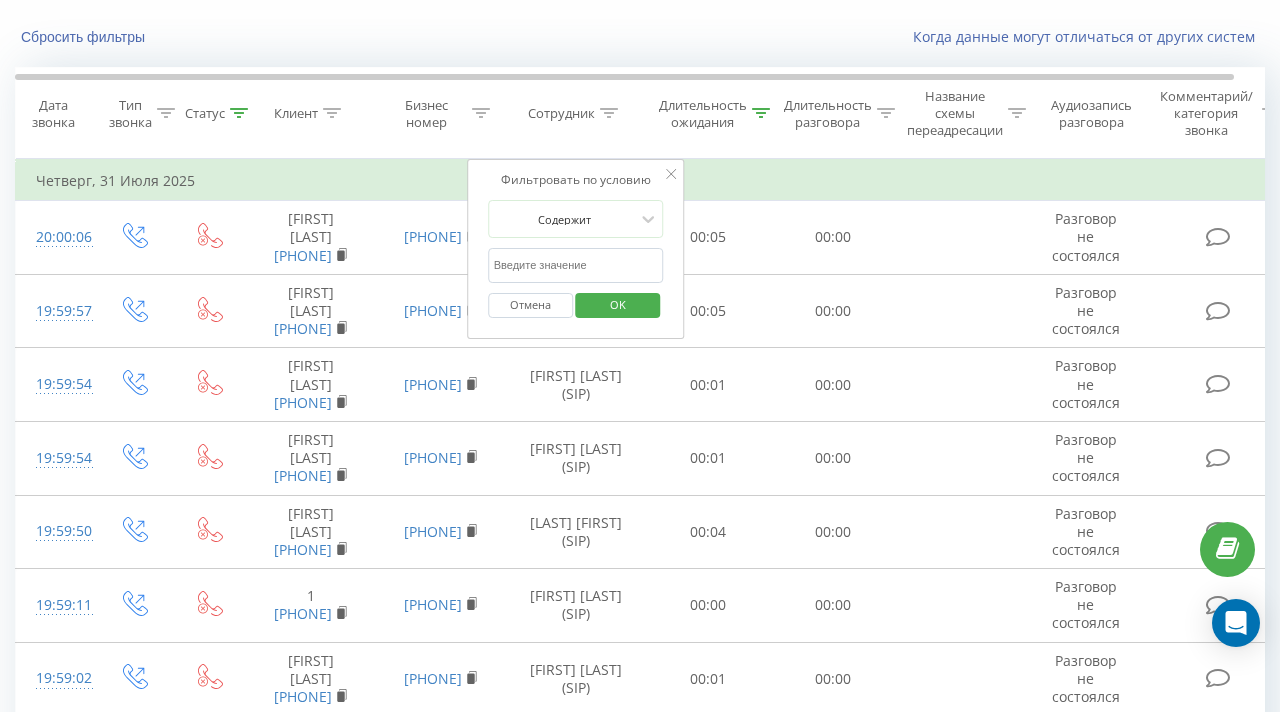 click at bounding box center [576, 265] 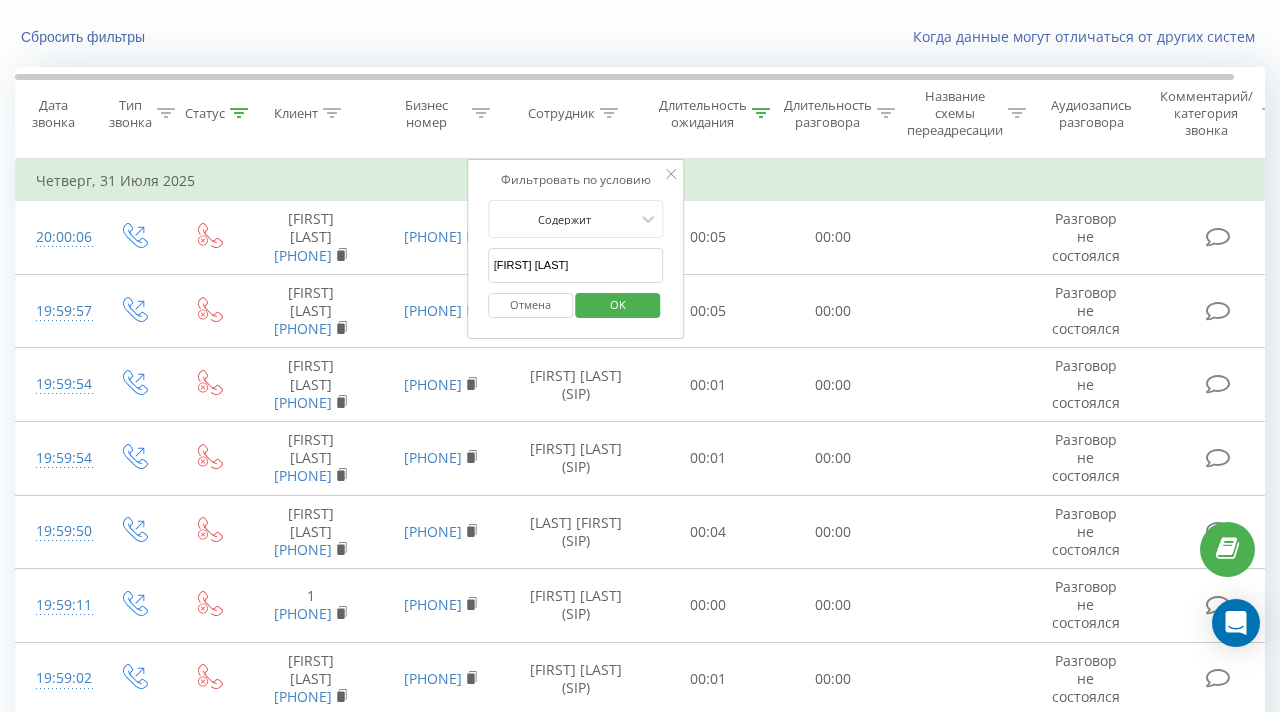 click on "OK" at bounding box center [618, 304] 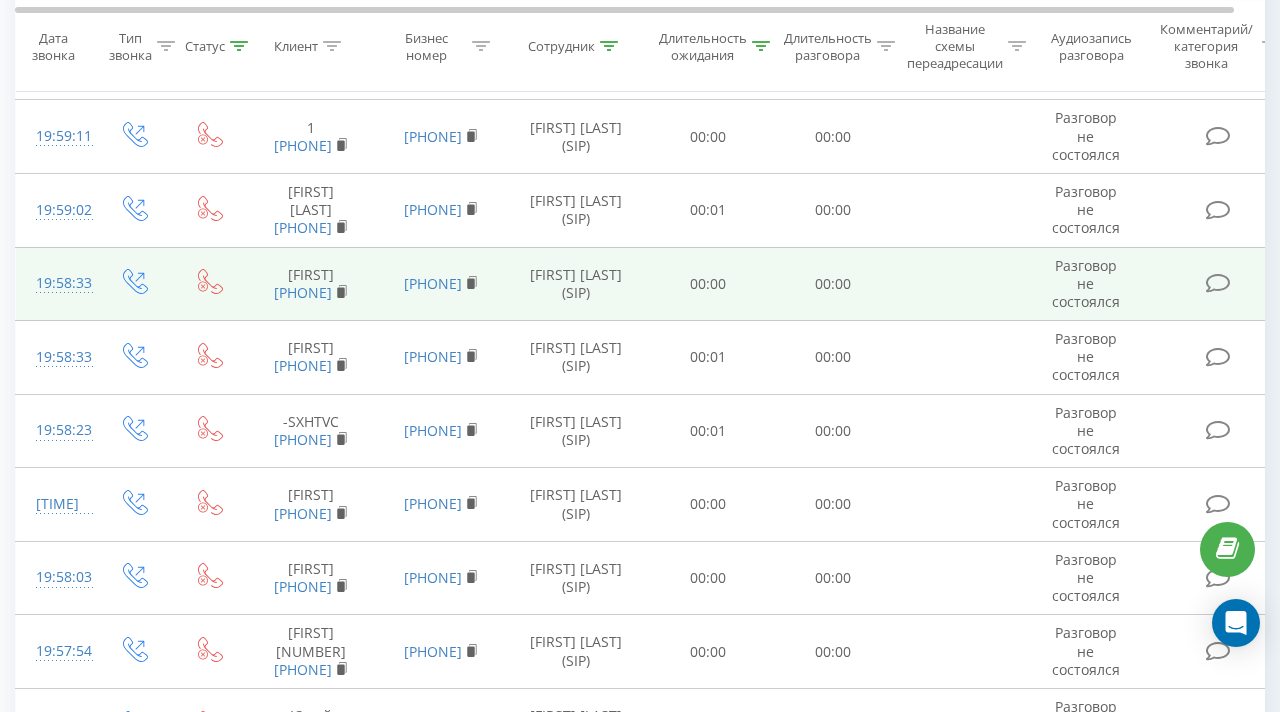 scroll, scrollTop: 311, scrollLeft: 0, axis: vertical 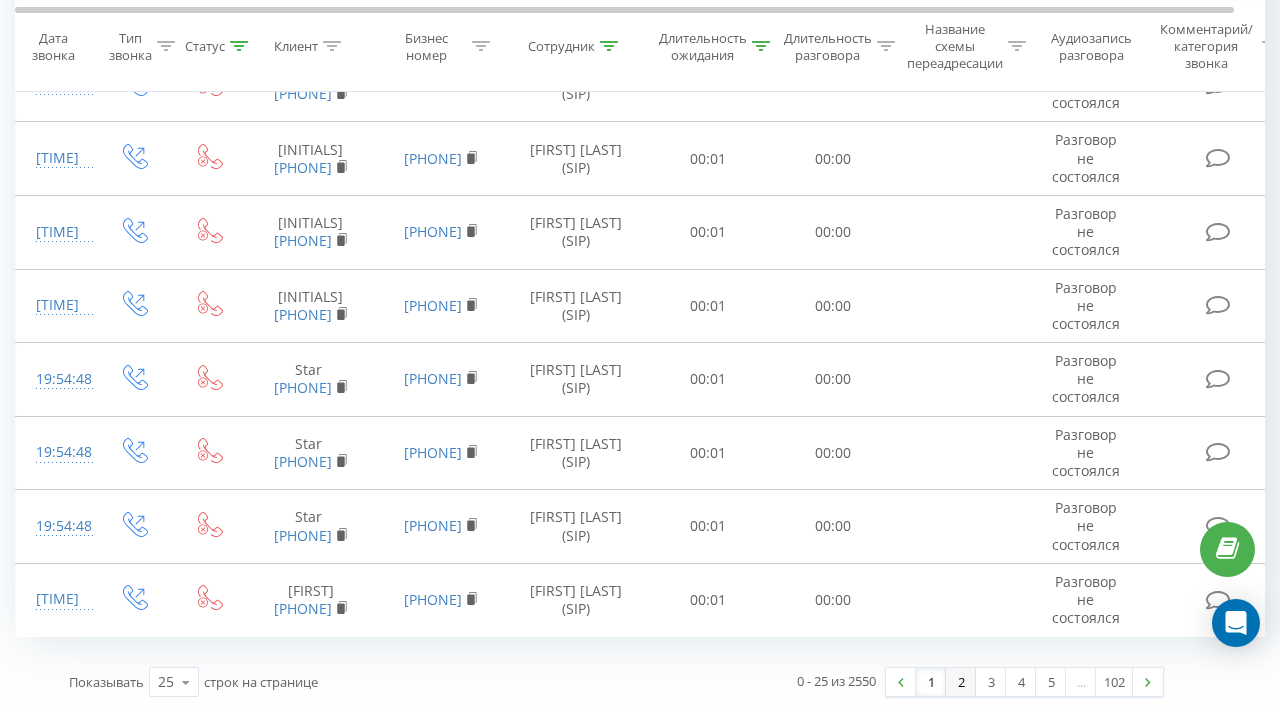 click on "2" at bounding box center (961, 682) 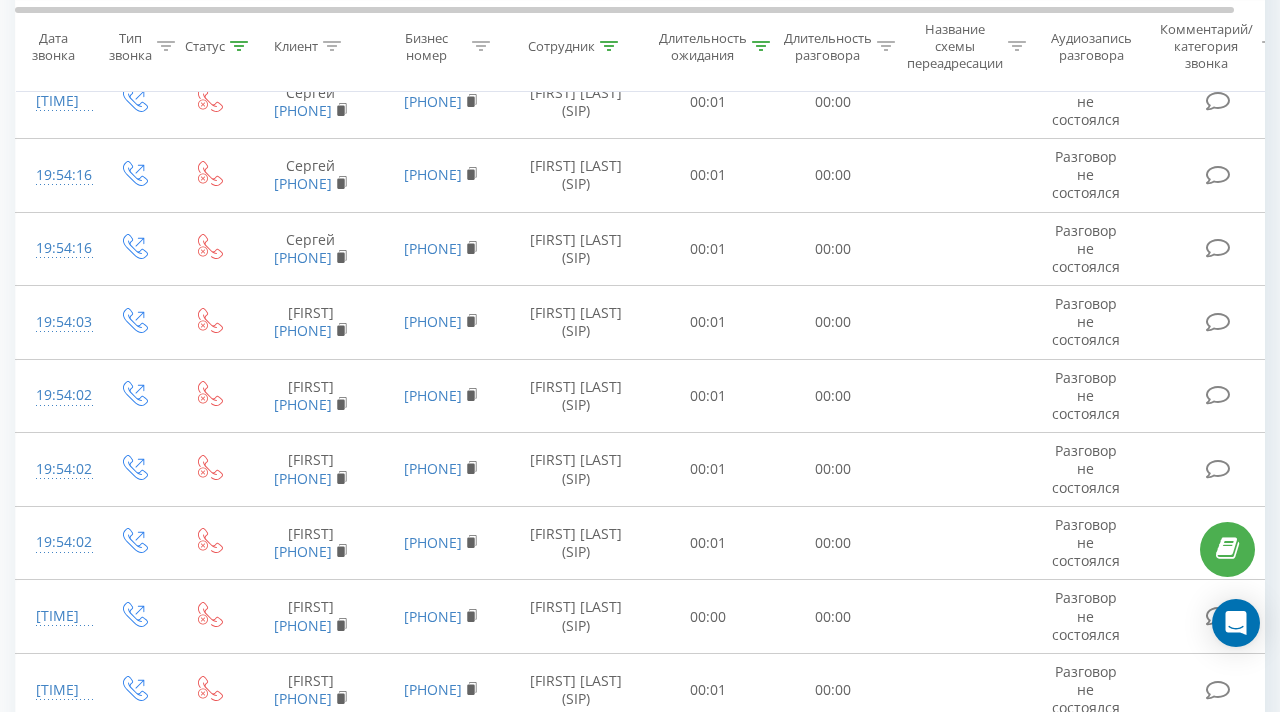 scroll, scrollTop: 406, scrollLeft: 0, axis: vertical 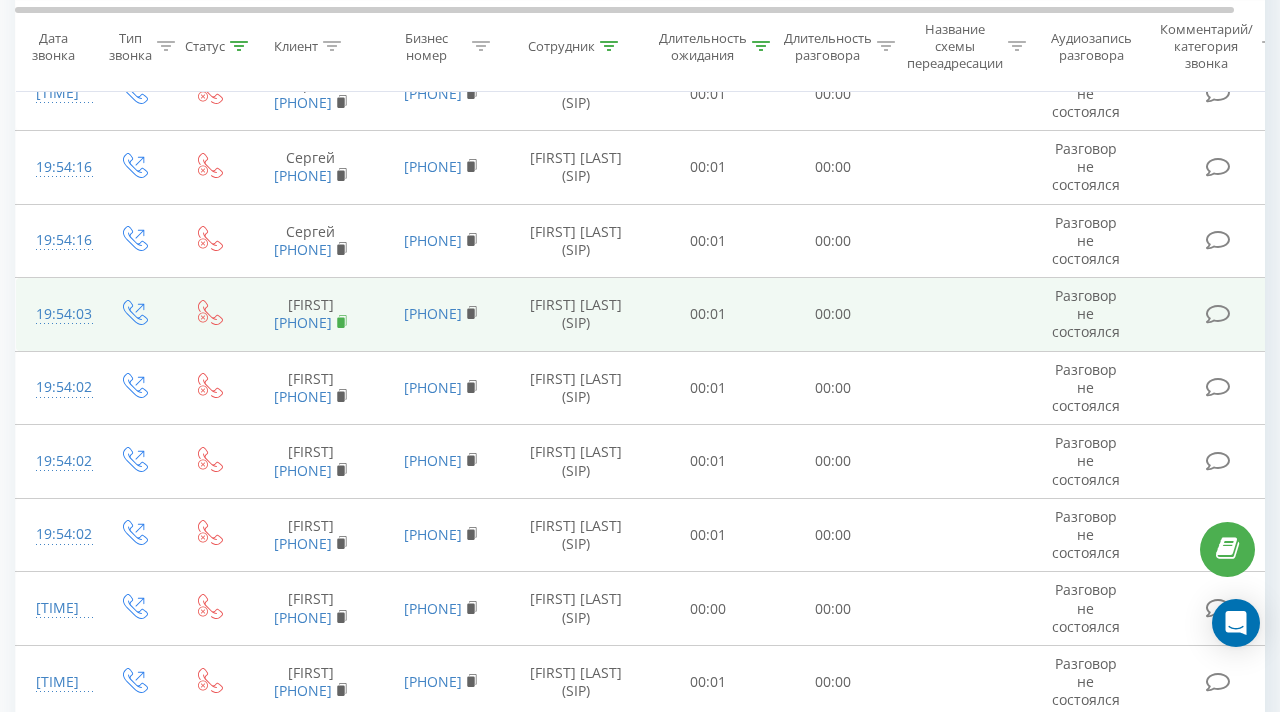 click 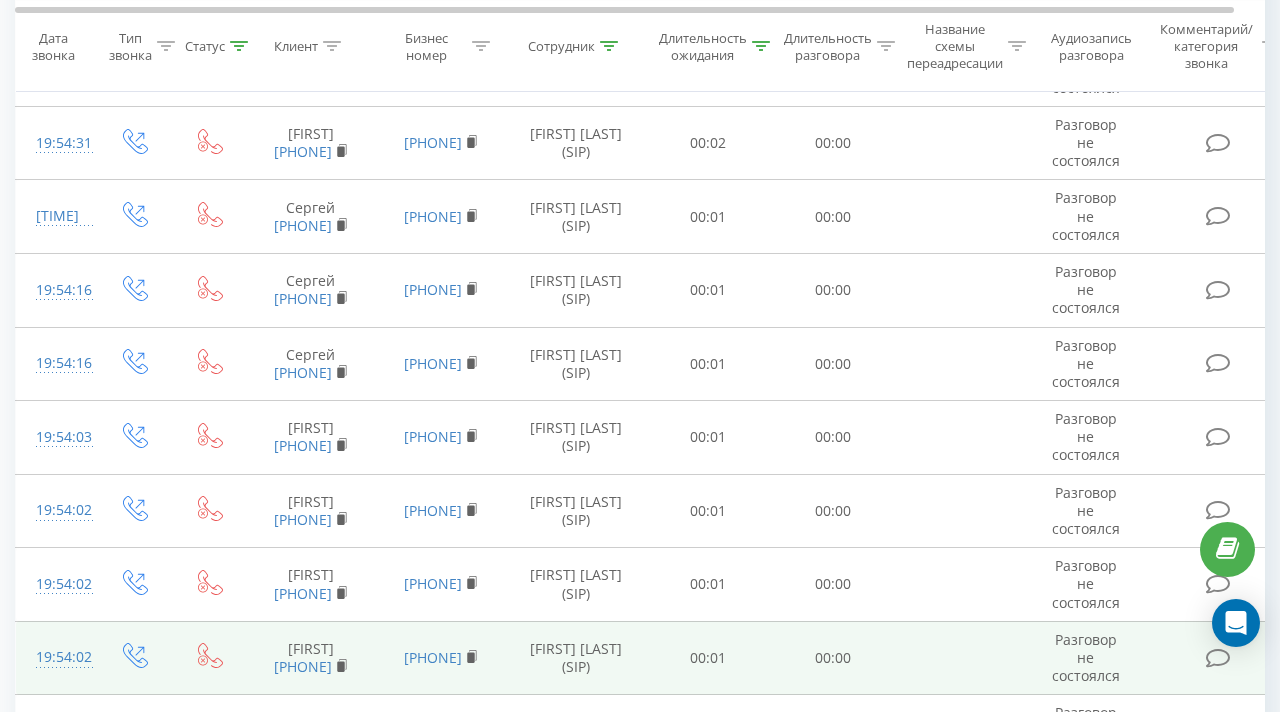 scroll, scrollTop: 0, scrollLeft: 0, axis: both 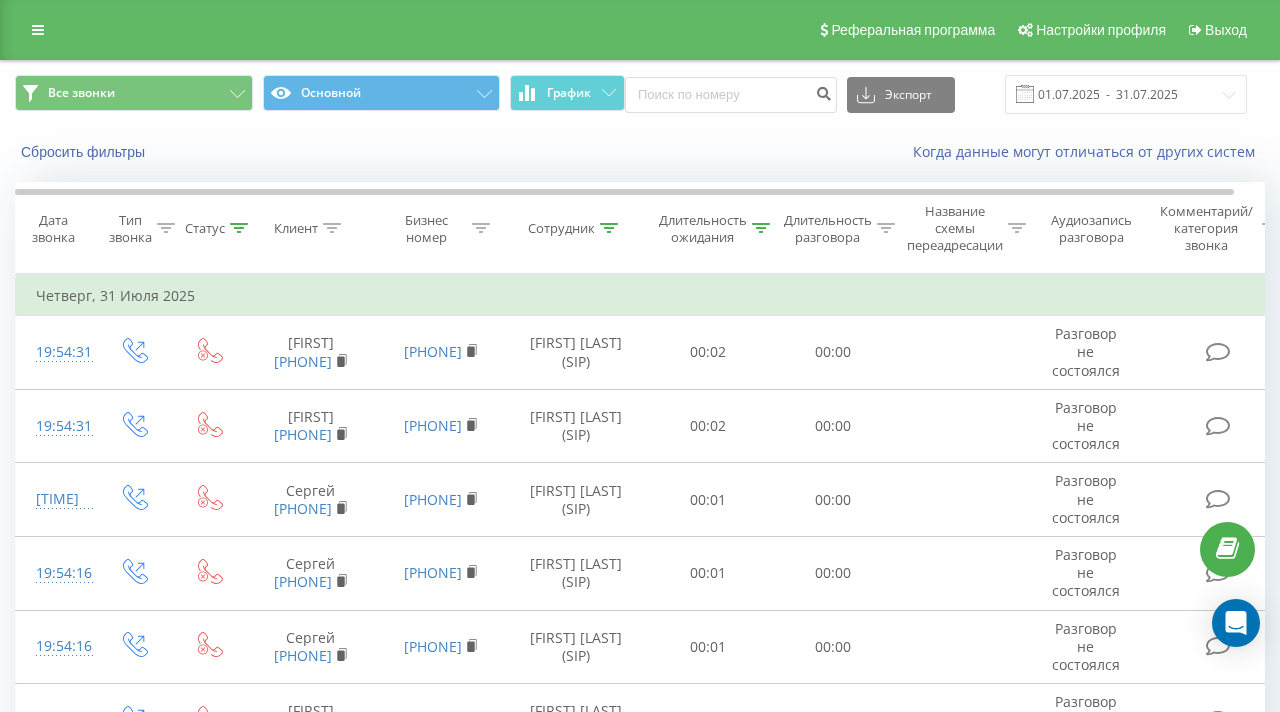 click 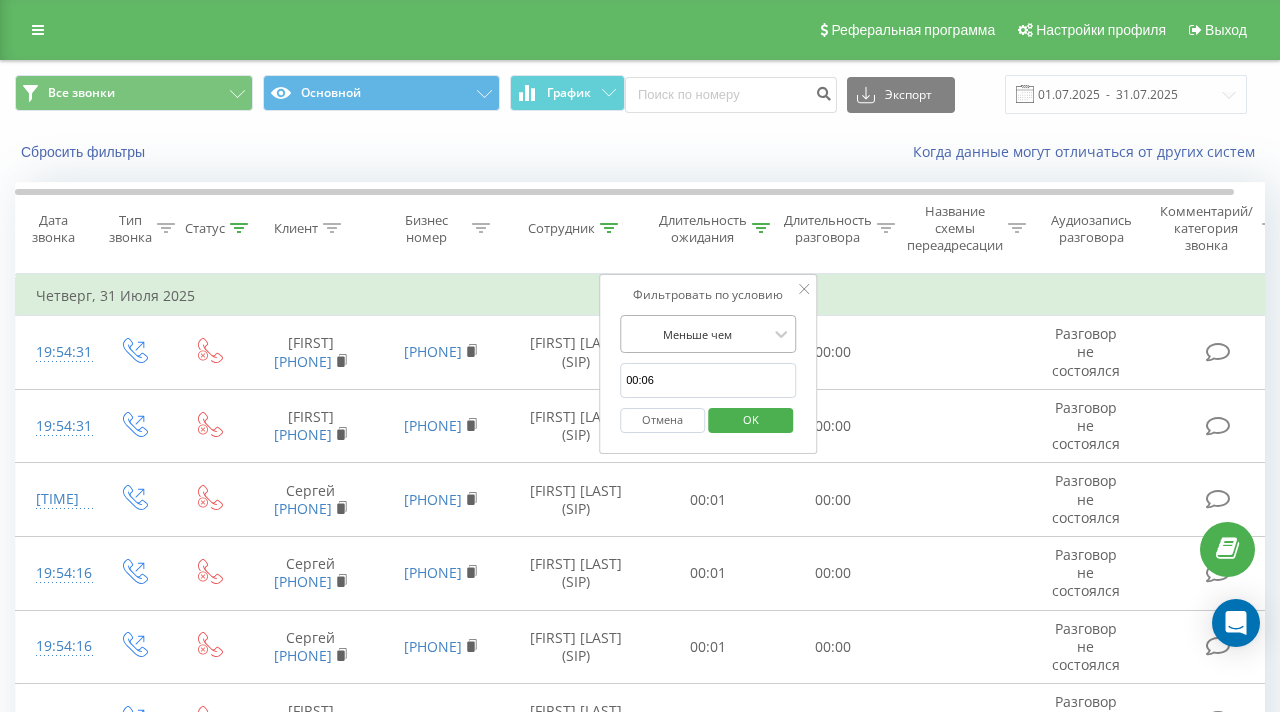 click at bounding box center [697, 334] 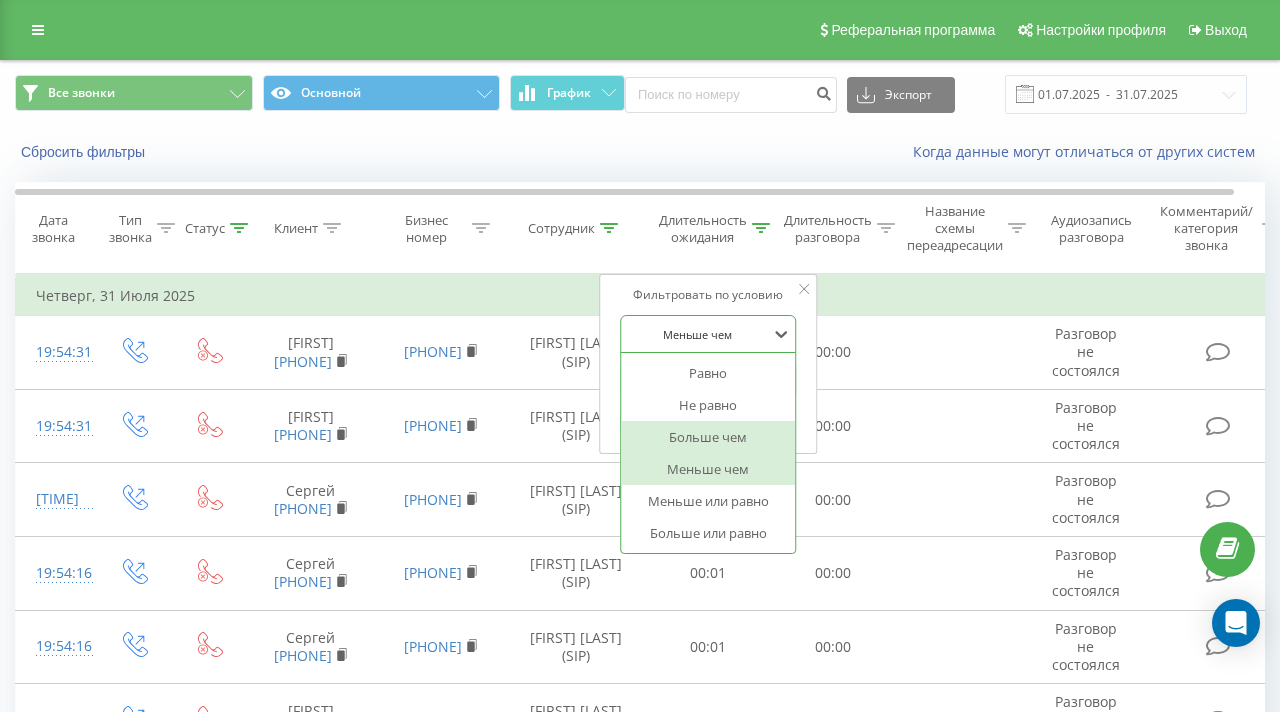 click on "Больше чем" at bounding box center [708, 437] 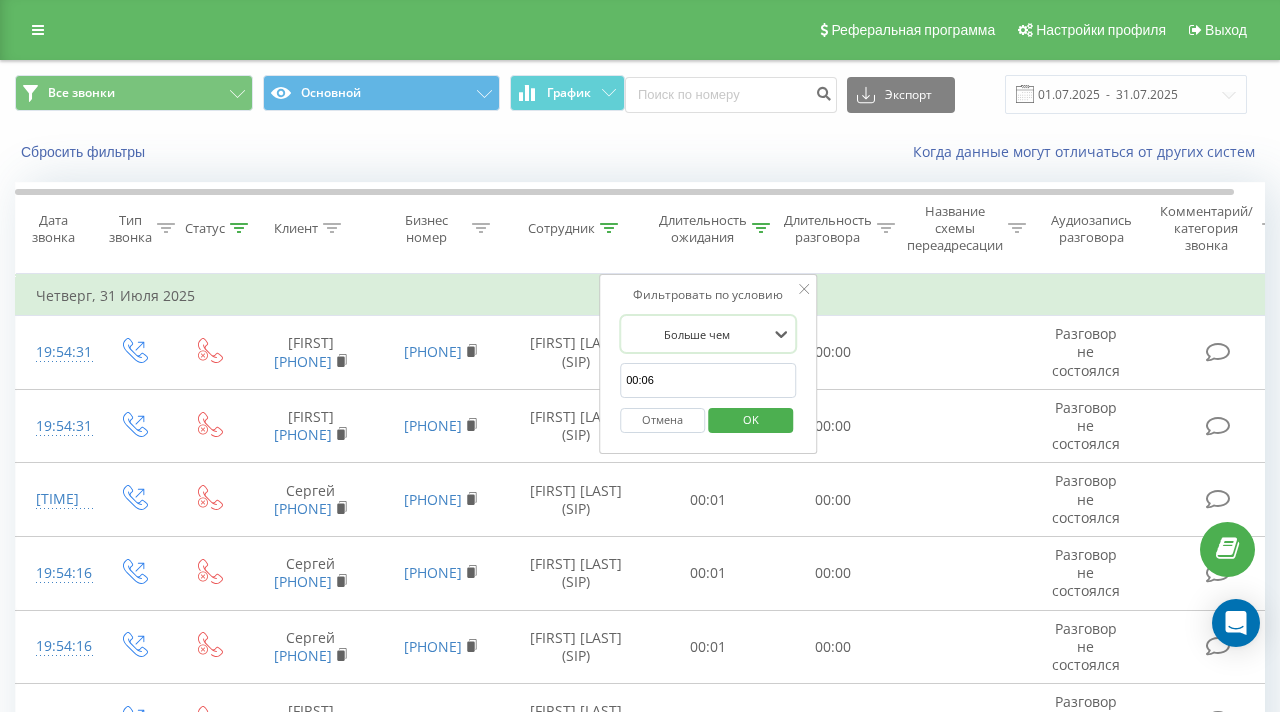 click on "OK" at bounding box center (751, 419) 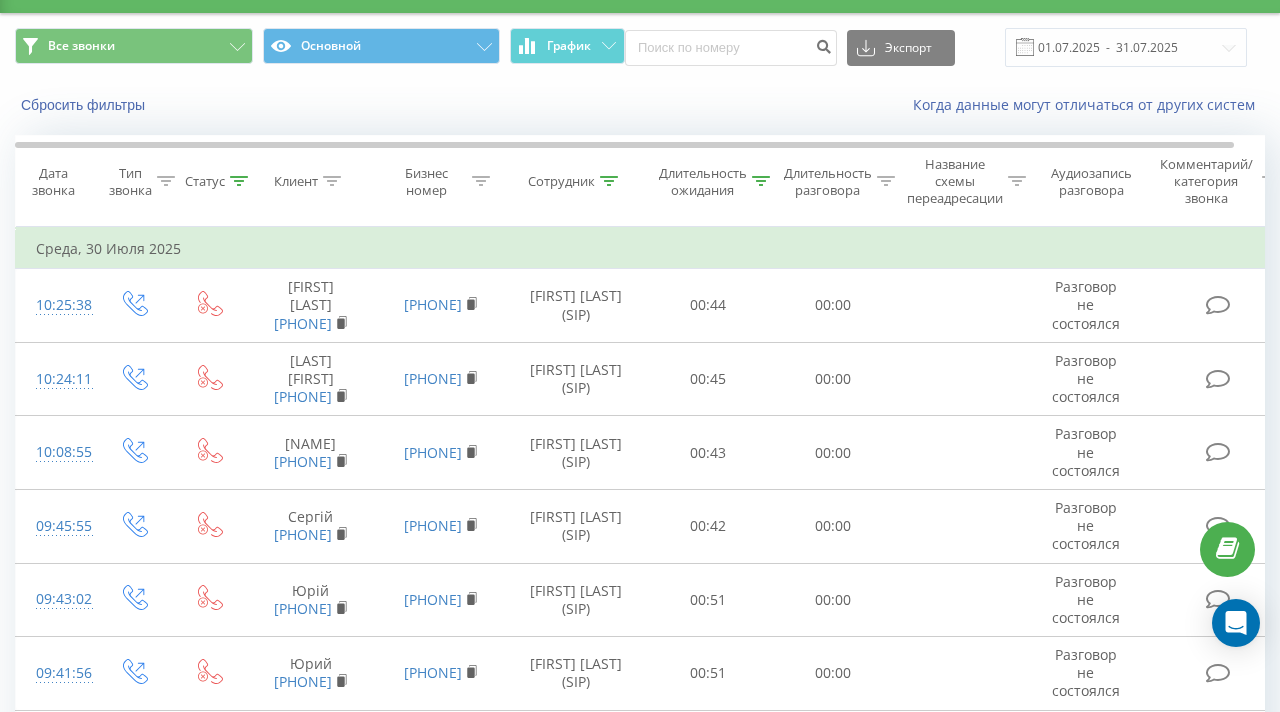 scroll, scrollTop: 35, scrollLeft: 0, axis: vertical 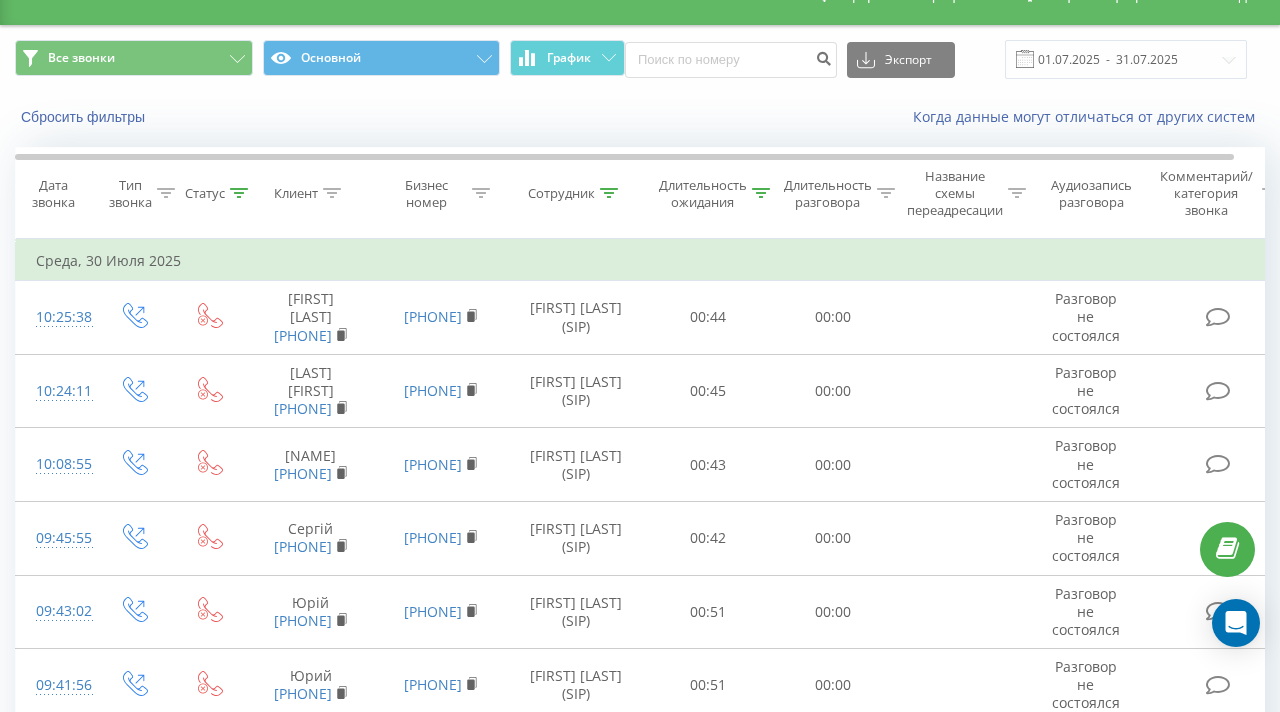 click on "Клиент" at bounding box center [311, 193] 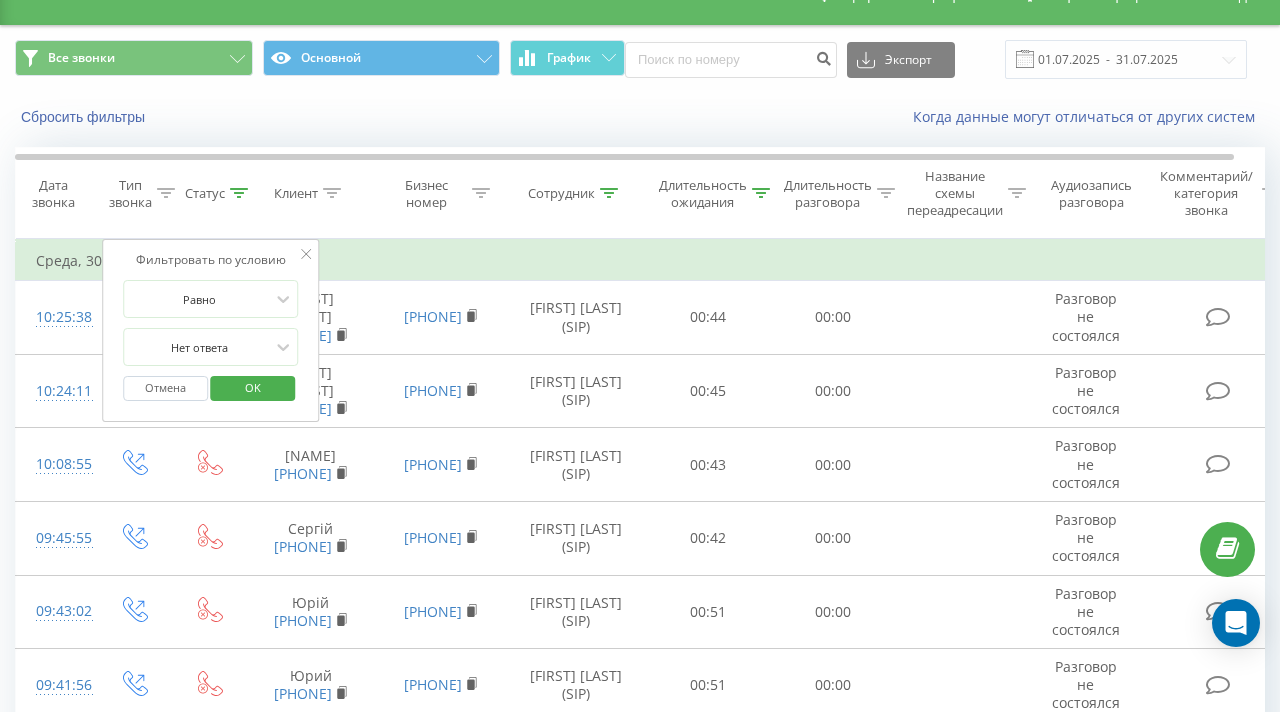 click on "Отмена" at bounding box center (165, 388) 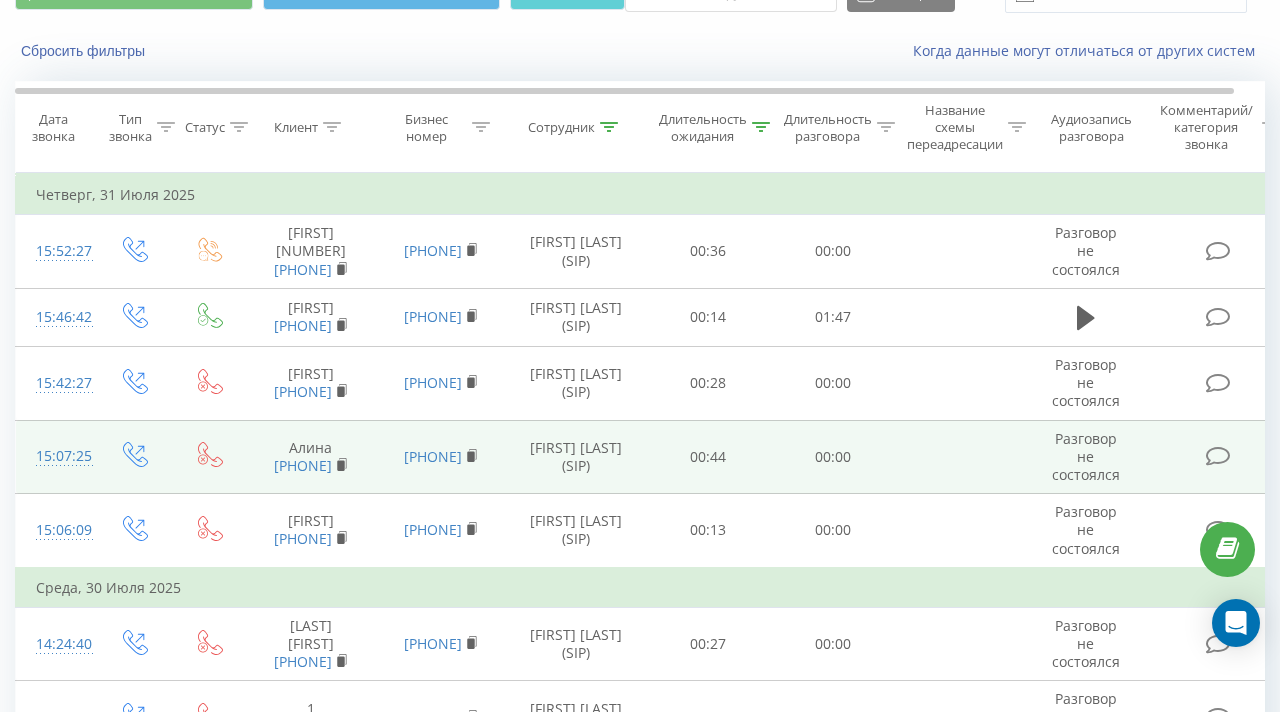 scroll, scrollTop: 0, scrollLeft: 0, axis: both 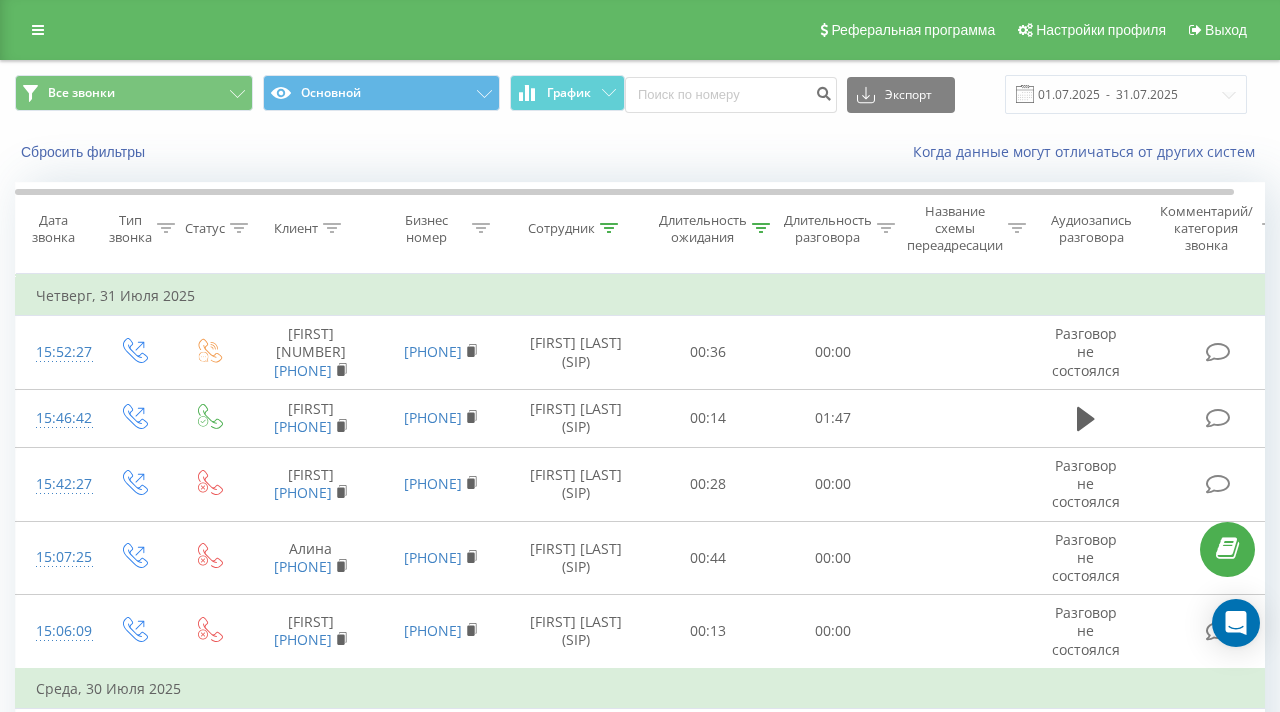 click 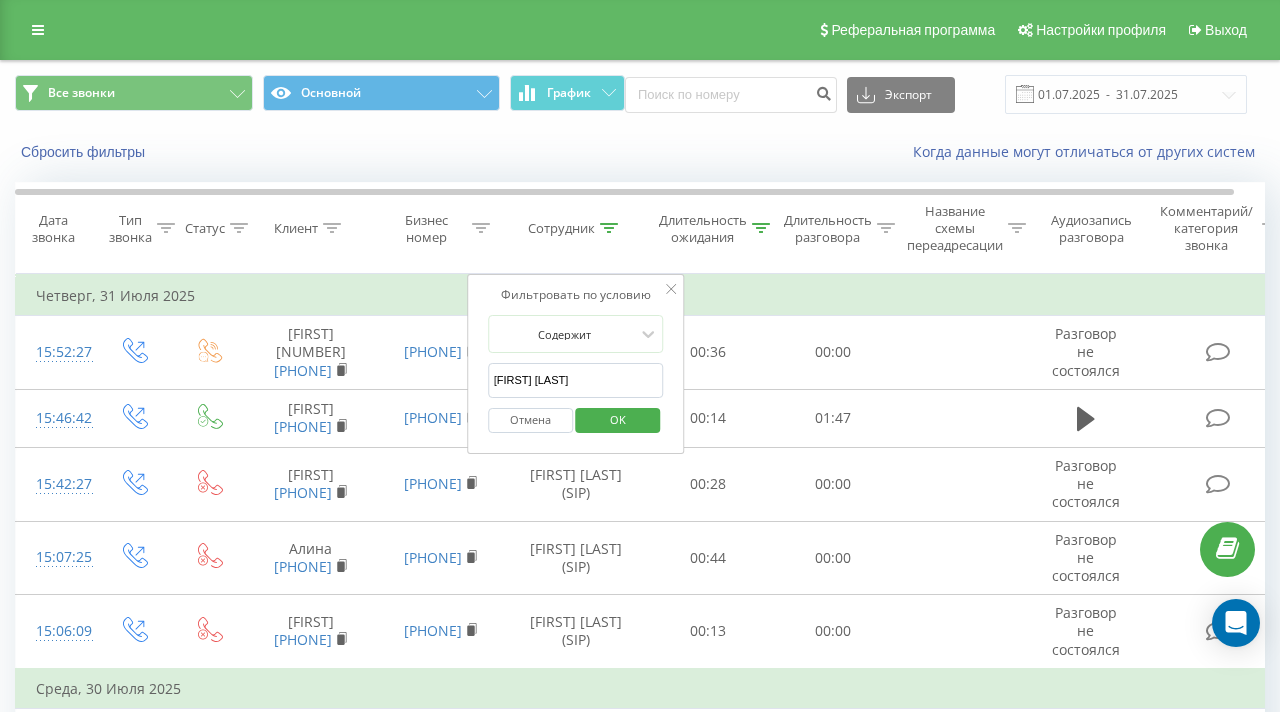 drag, startPoint x: 588, startPoint y: 380, endPoint x: 483, endPoint y: 378, distance: 105.01904 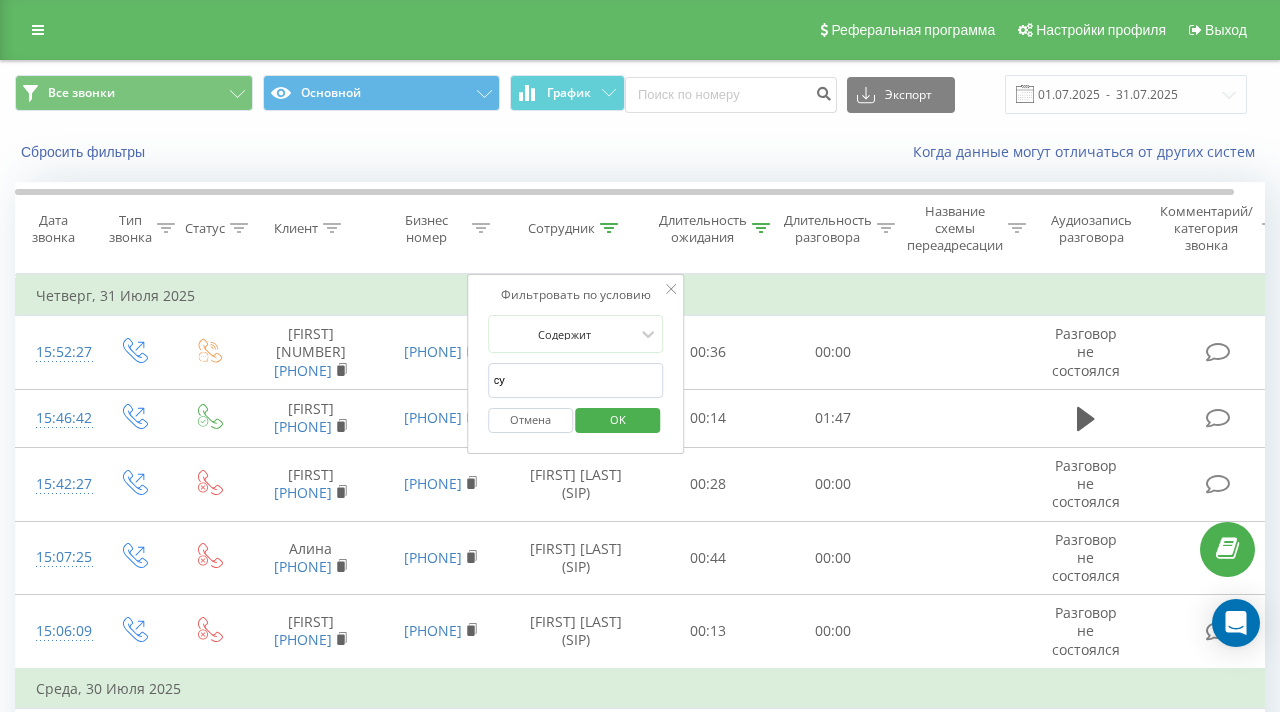 type on "c" 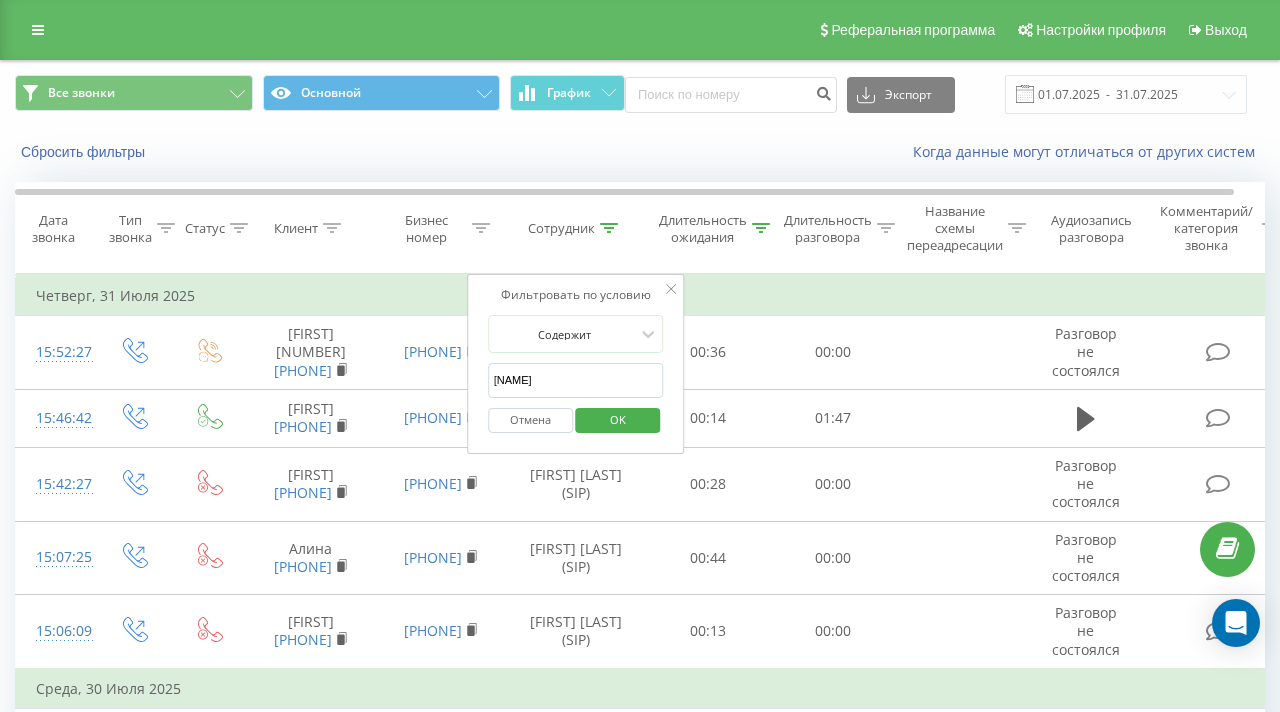 click on "OK" at bounding box center [618, 419] 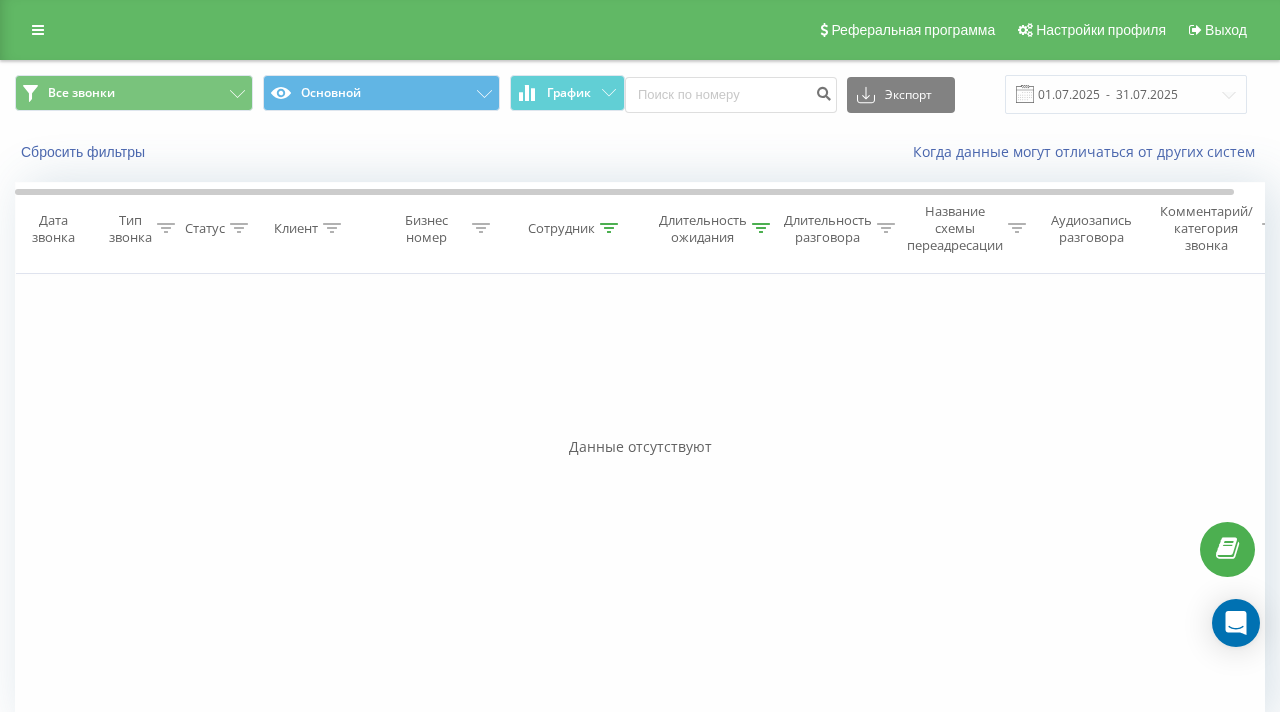 click at bounding box center (609, 228) 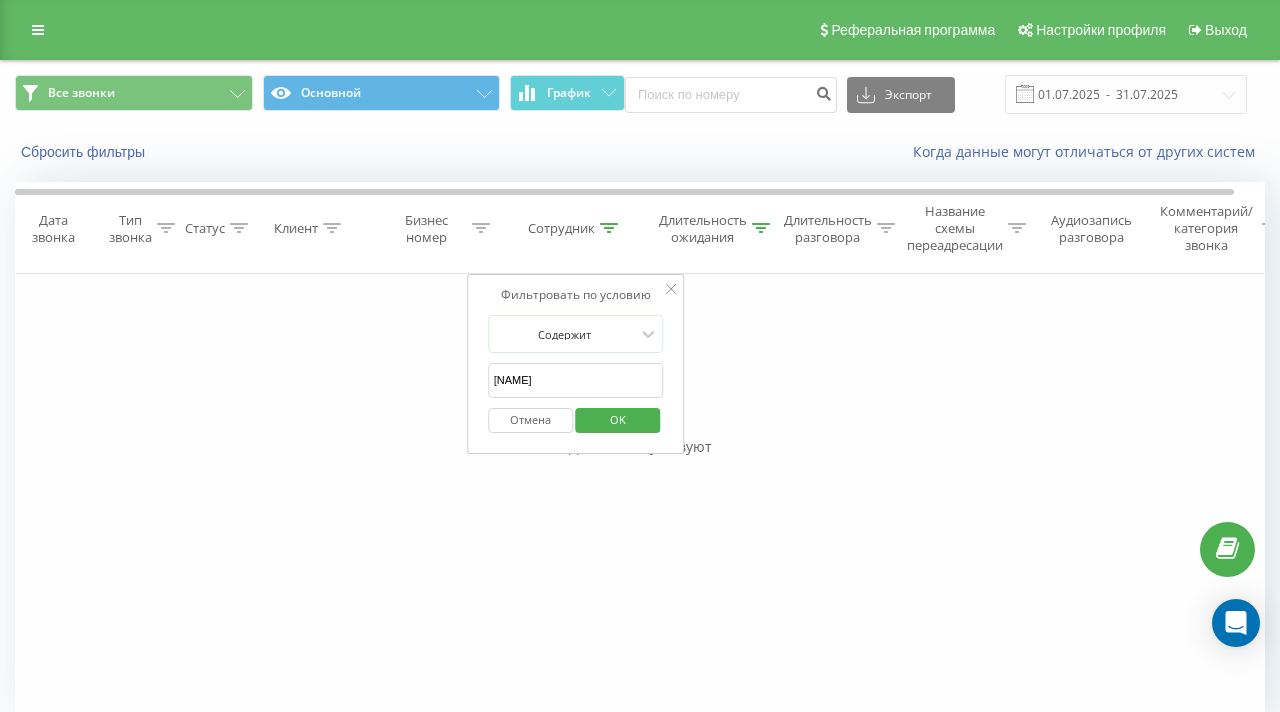 click on "[NAME]" at bounding box center [576, 380] 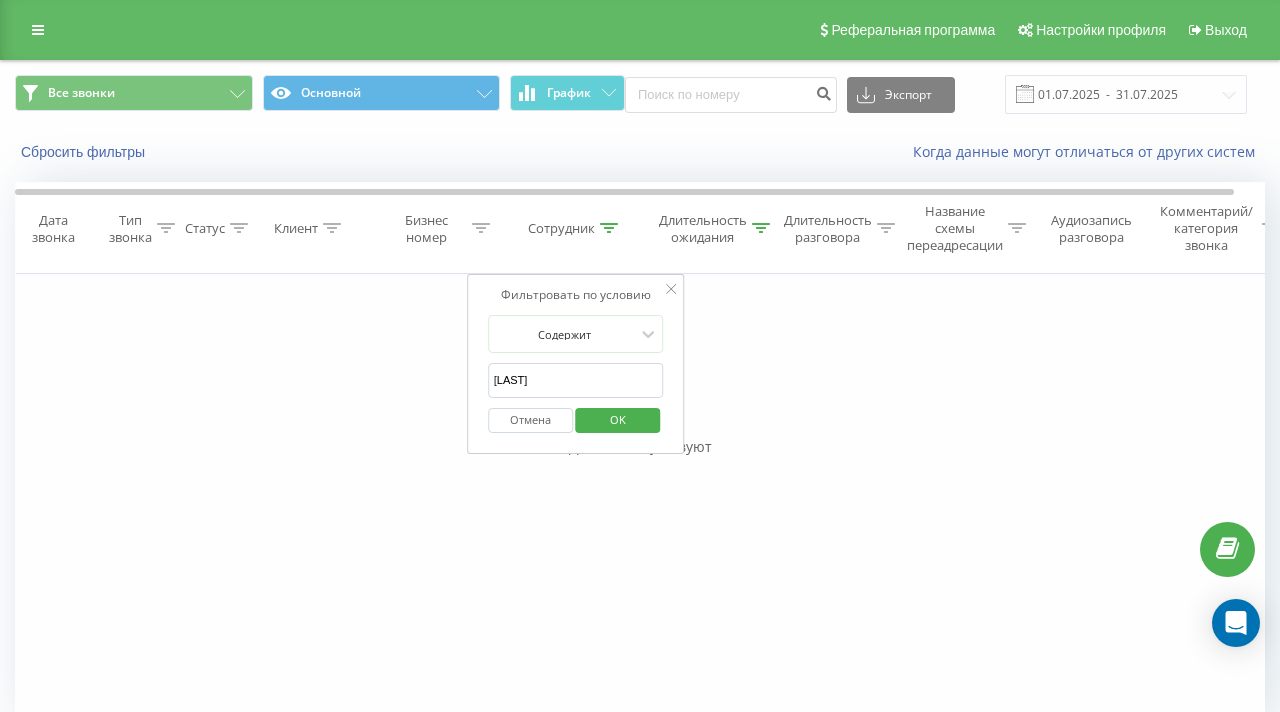 type on "[LAST]" 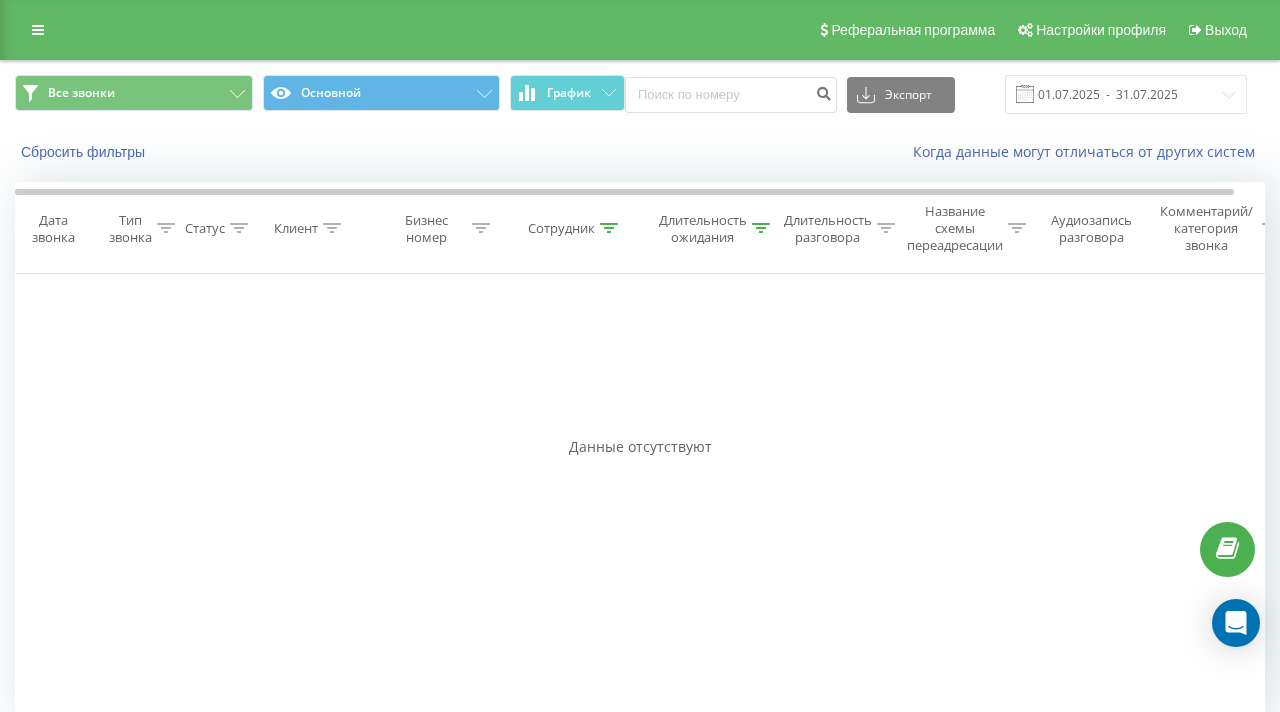 click at bounding box center (609, 228) 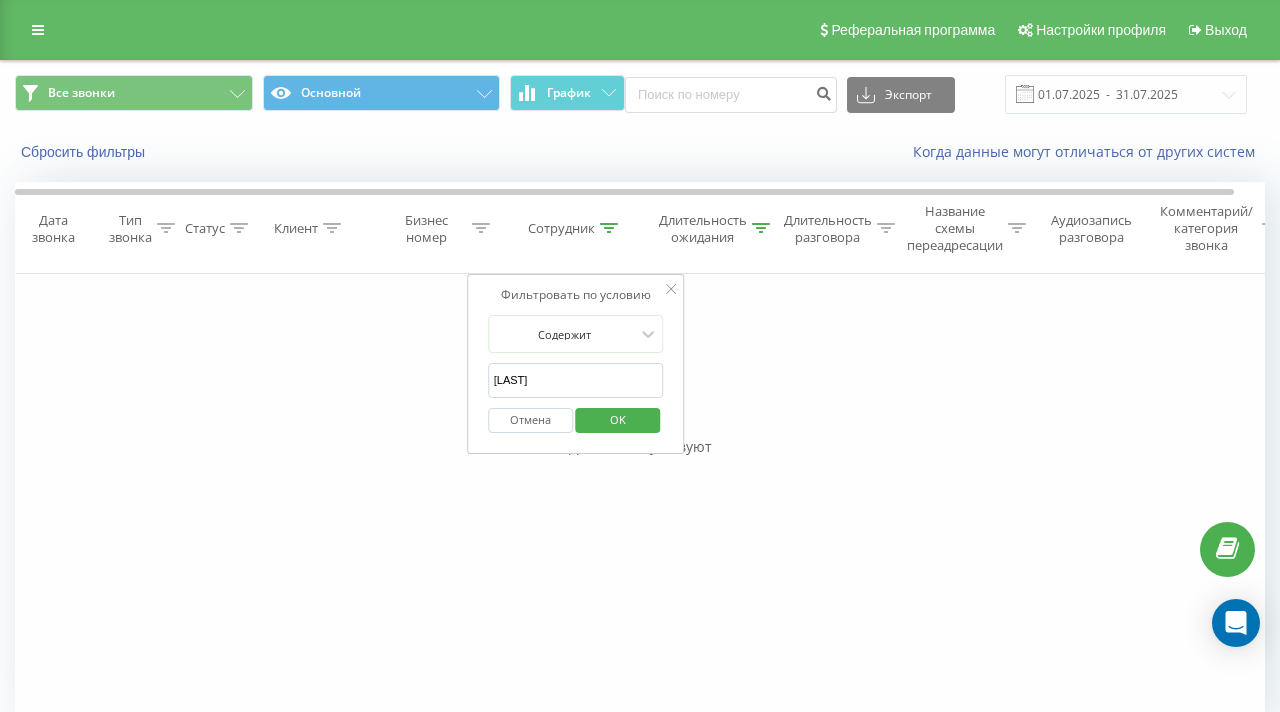 click on "Отмена" at bounding box center [530, 420] 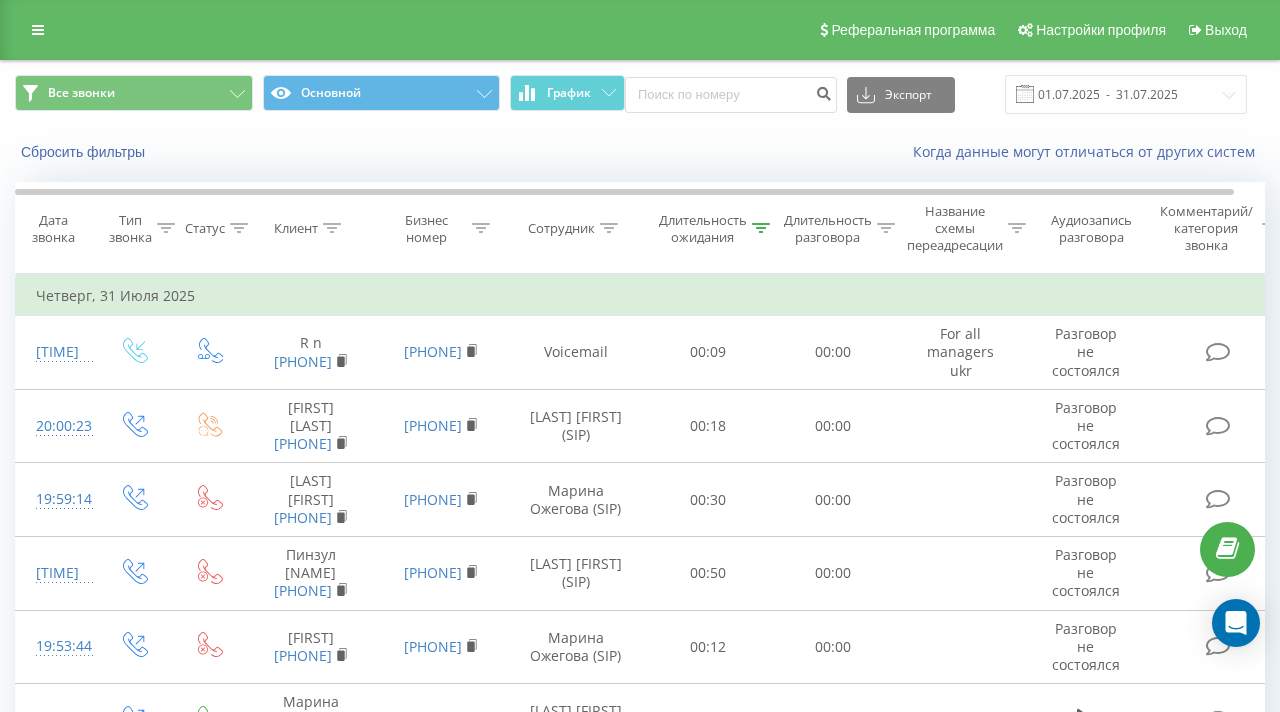 click 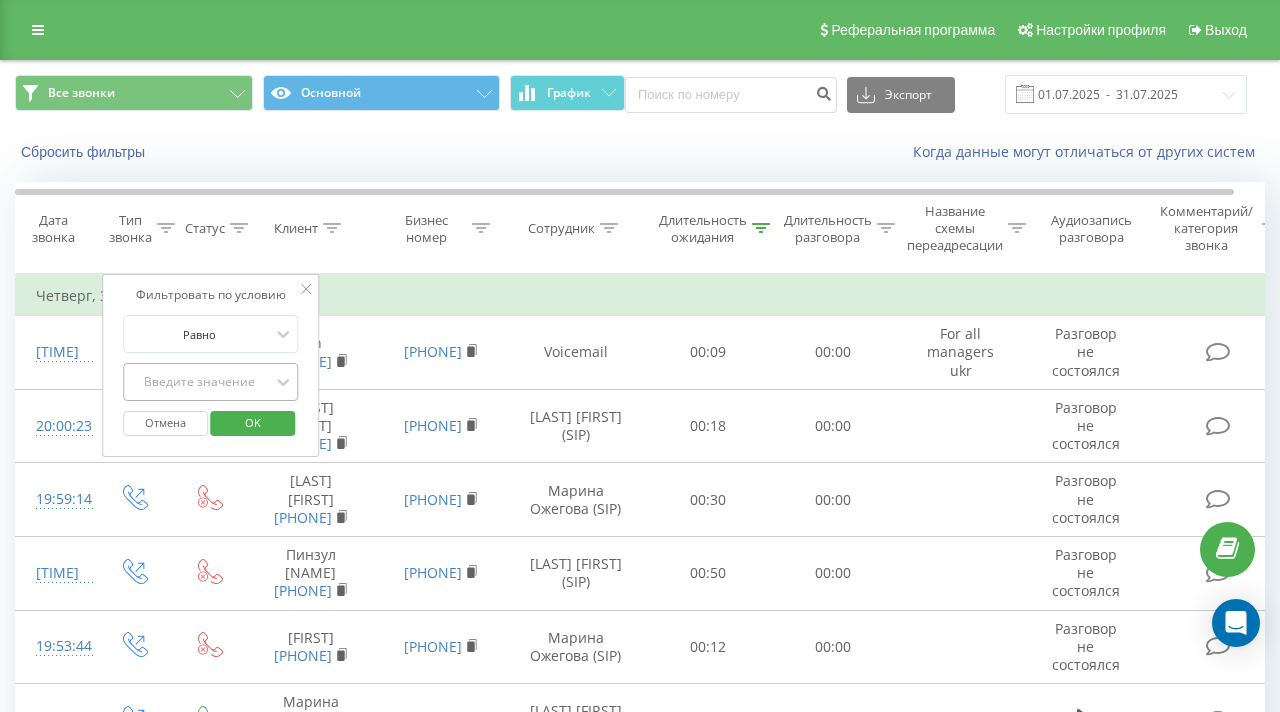 click on "Введите значение" at bounding box center (200, 382) 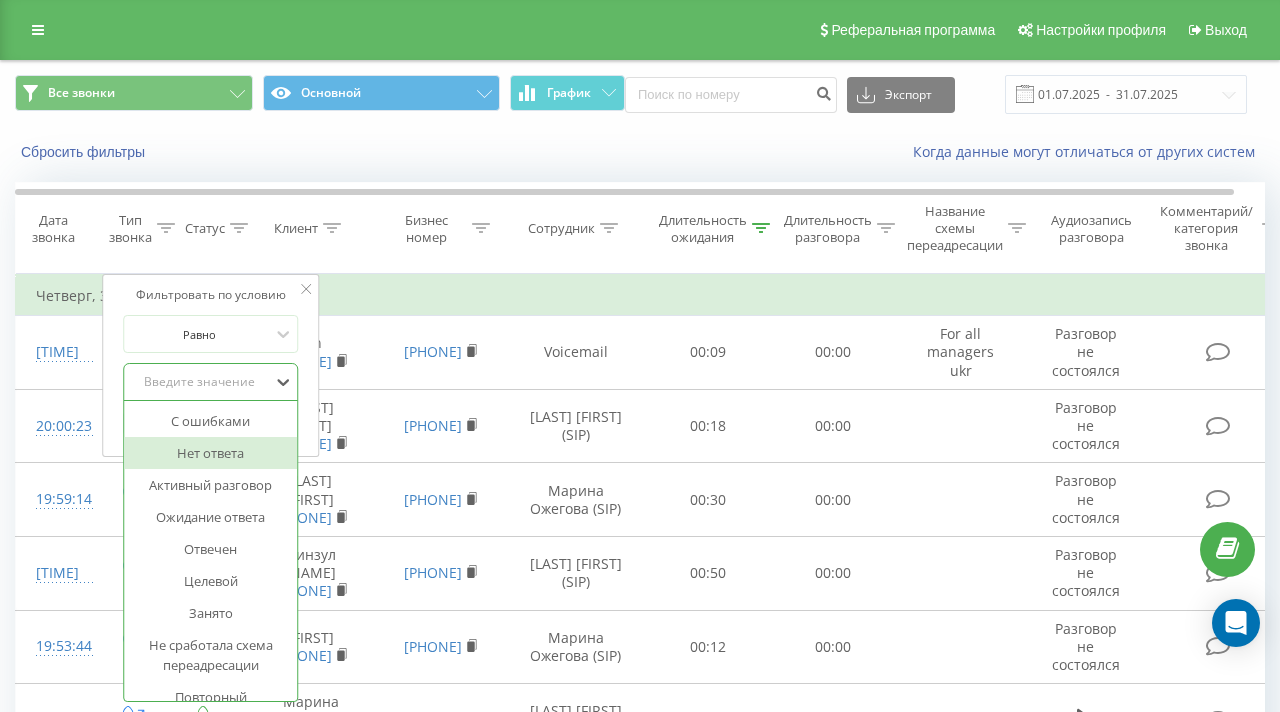 click on "Нет ответа" at bounding box center (211, 453) 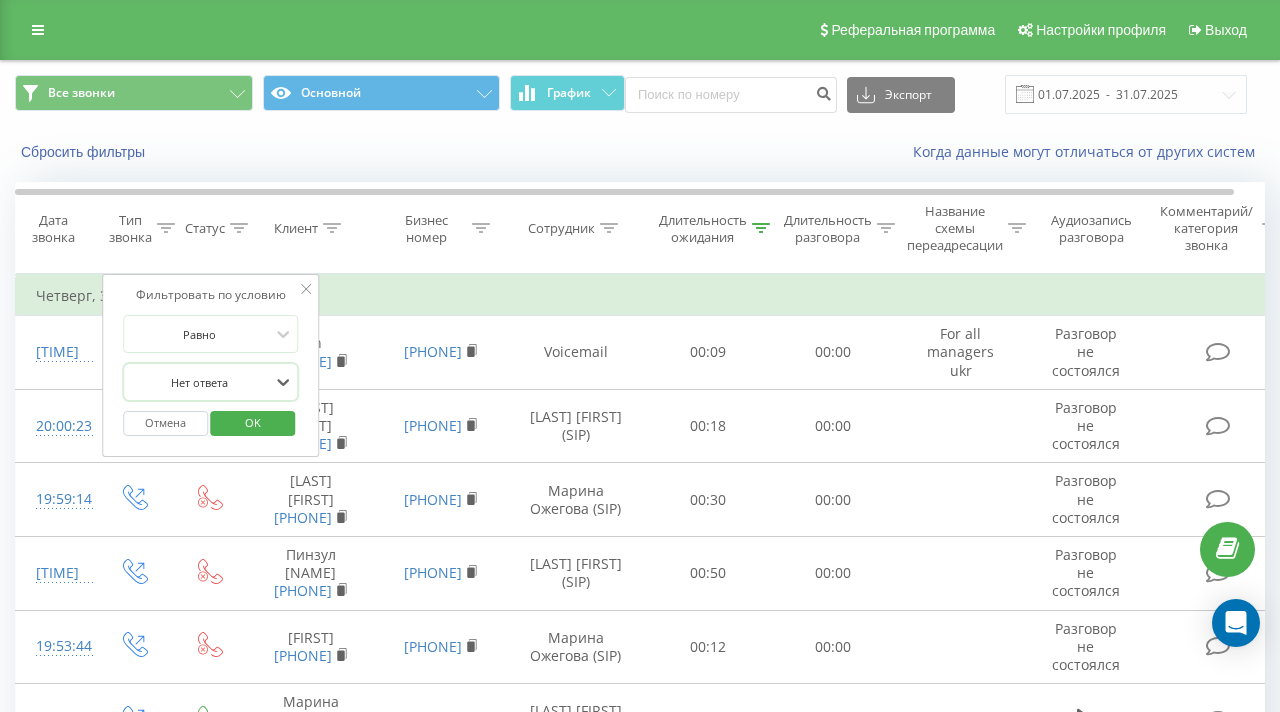 click on "OK" at bounding box center (253, 422) 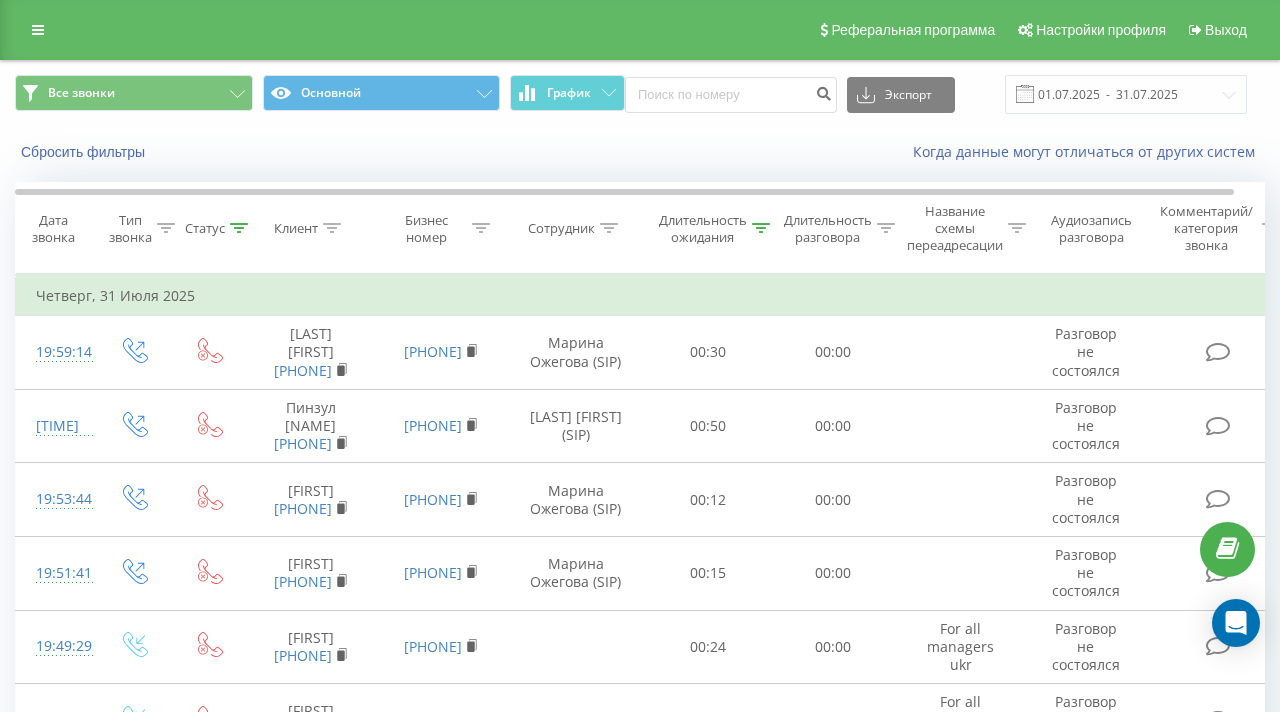 click 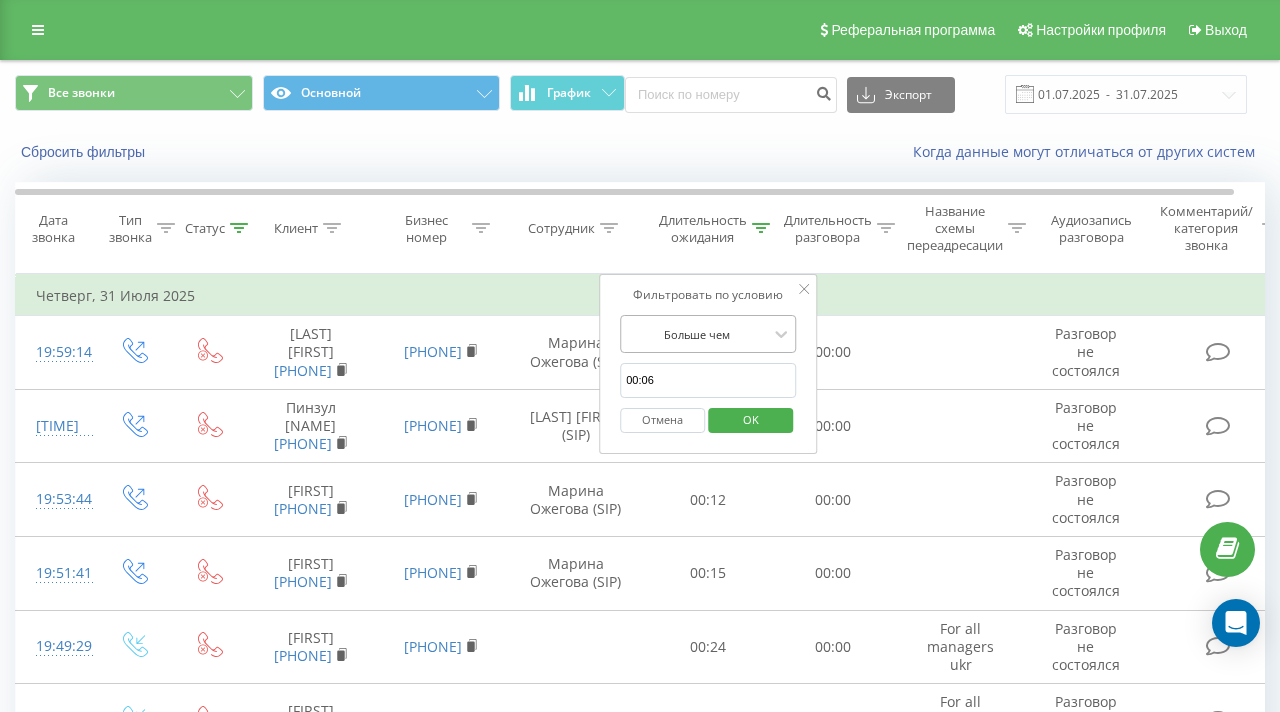 click on "Больше чем" at bounding box center [697, 334] 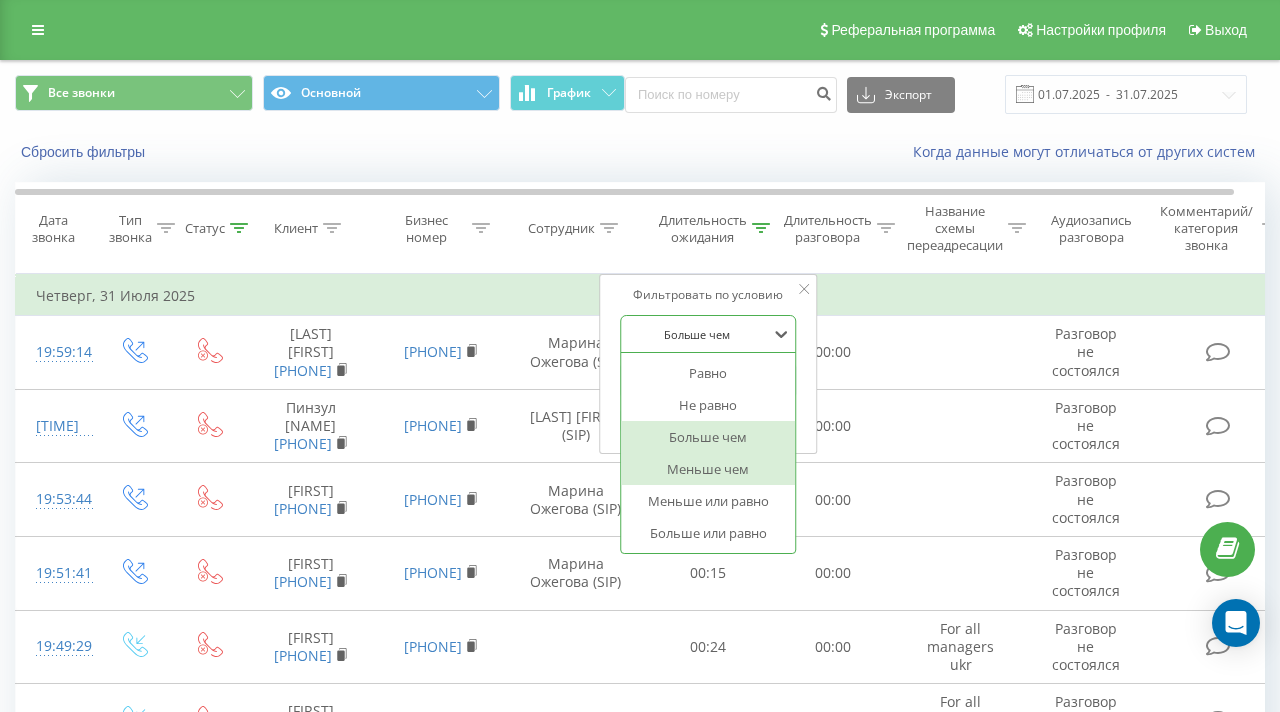 click on "Меньше чем" at bounding box center [708, 469] 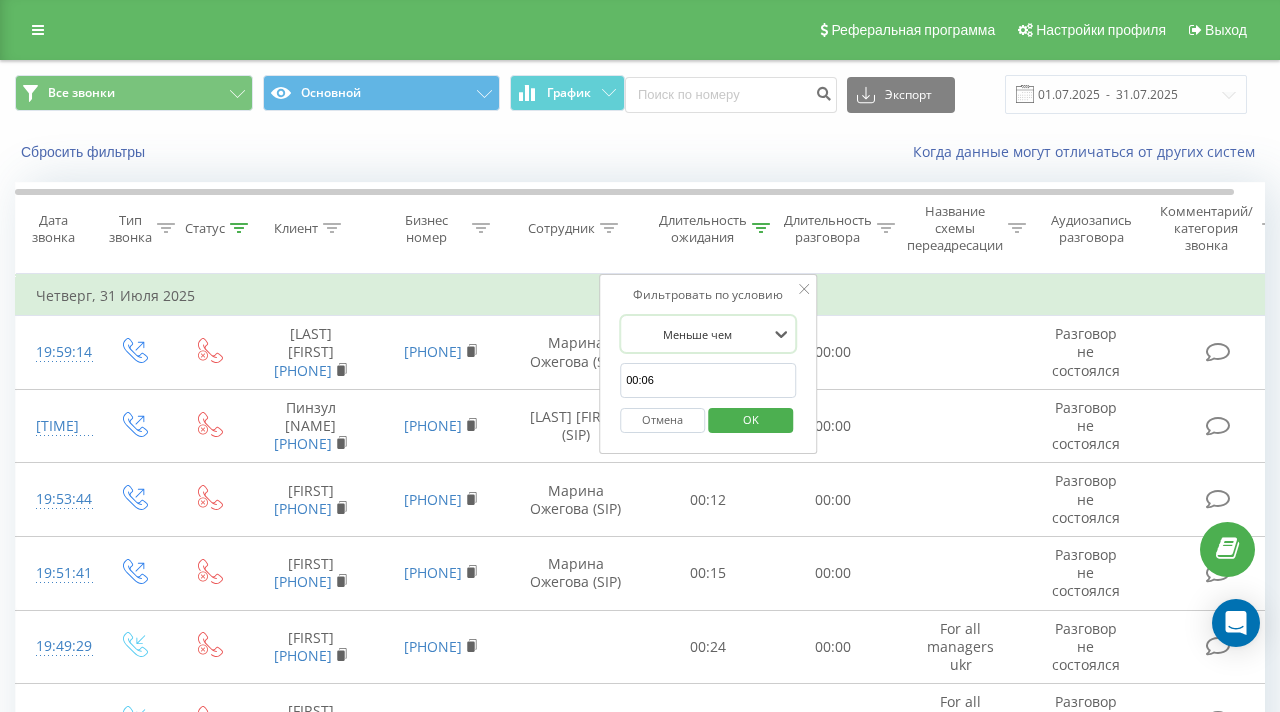 click on "OK" at bounding box center (751, 419) 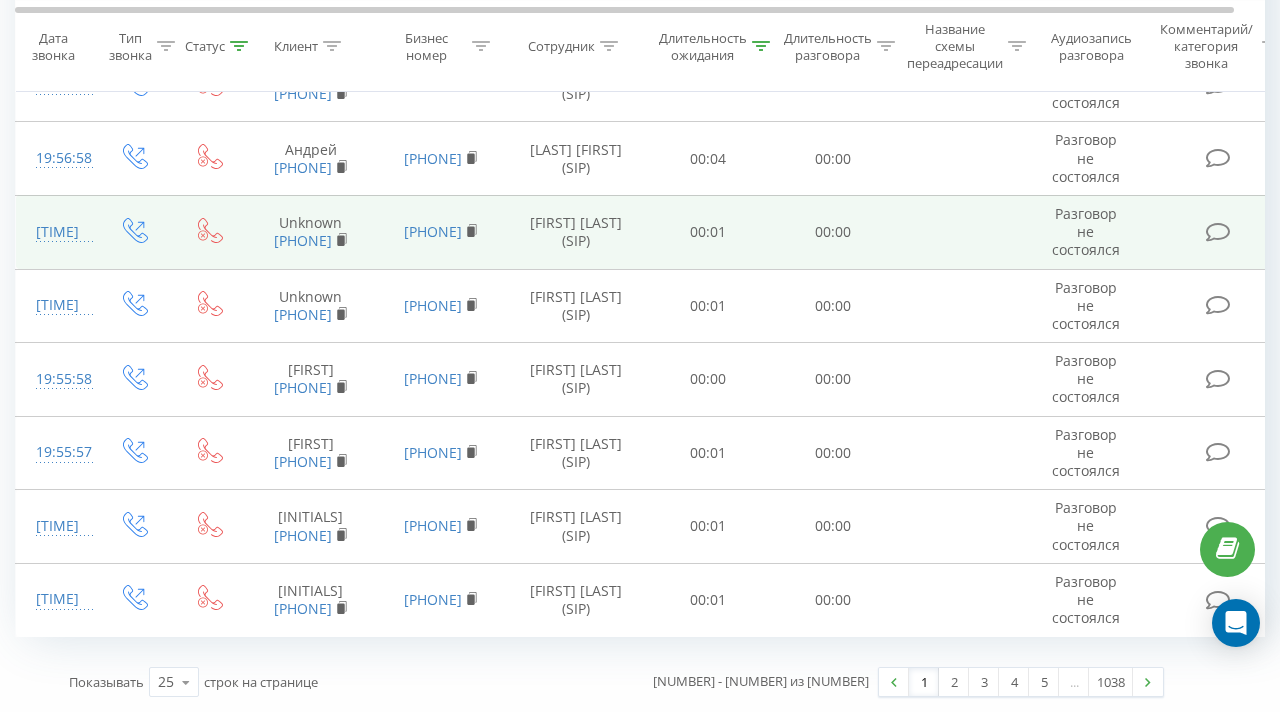 scroll, scrollTop: 1610, scrollLeft: 0, axis: vertical 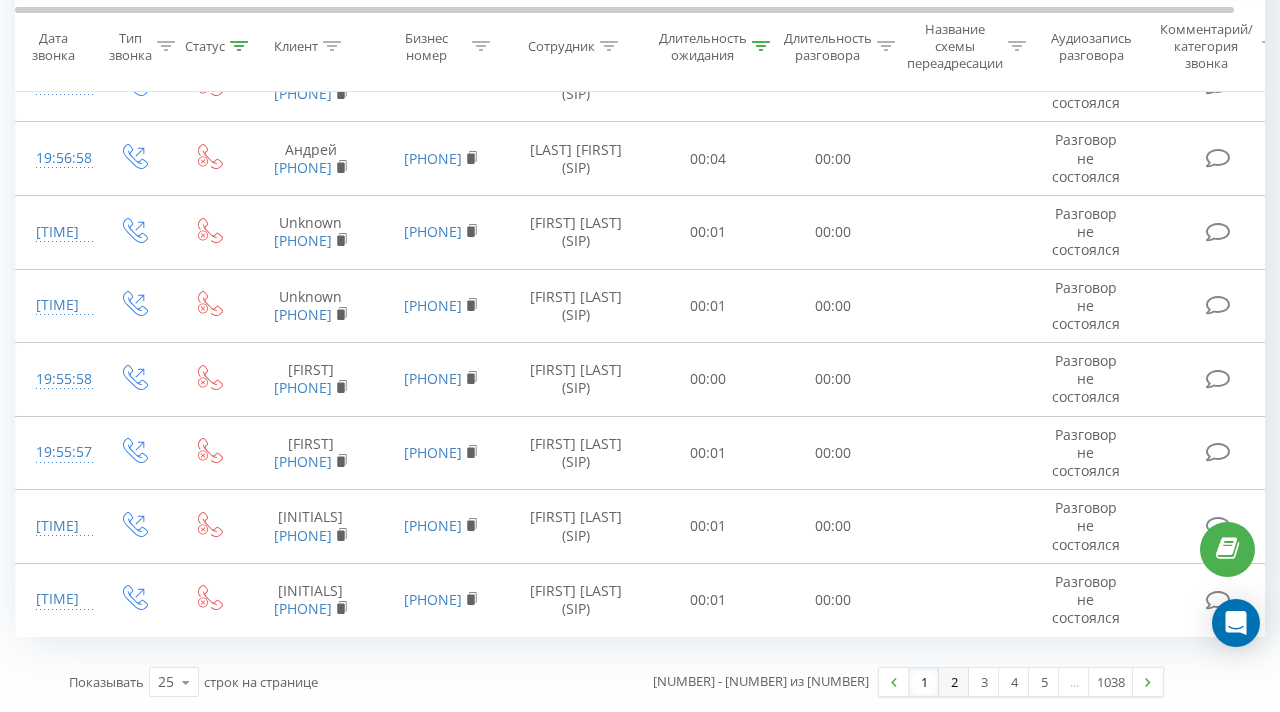 click on "2" at bounding box center (954, 682) 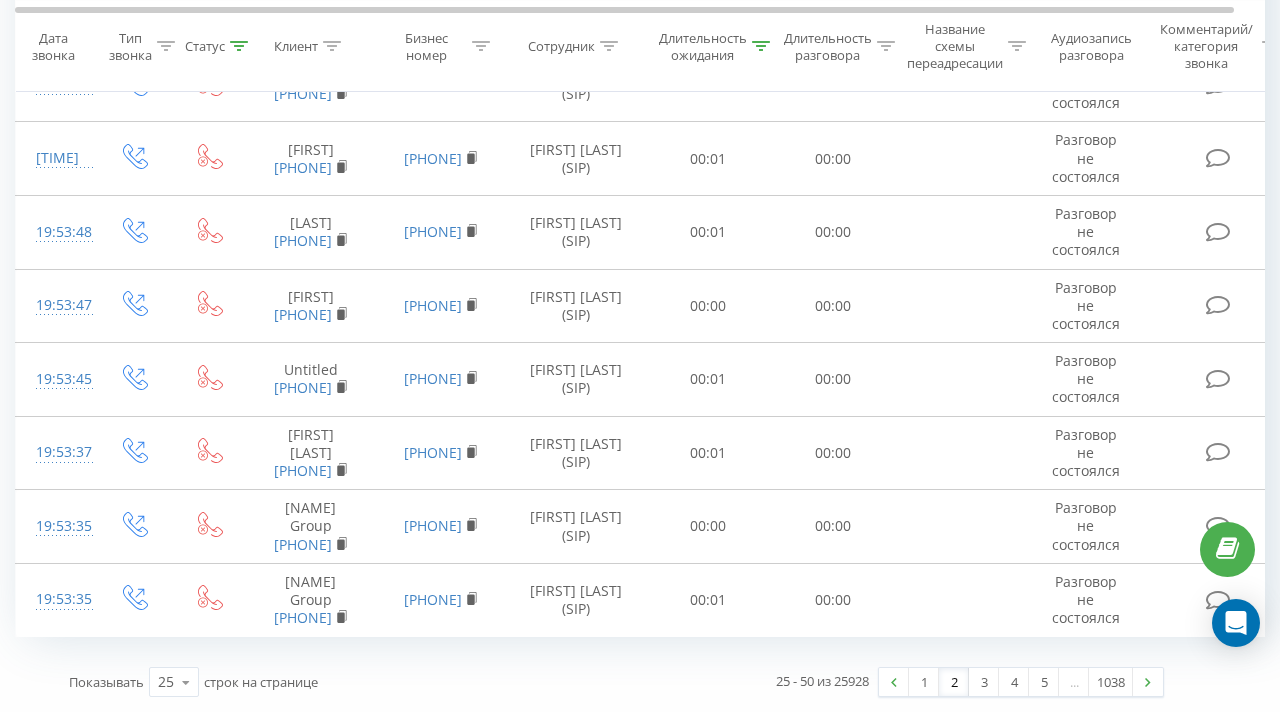 scroll, scrollTop: 1591, scrollLeft: 0, axis: vertical 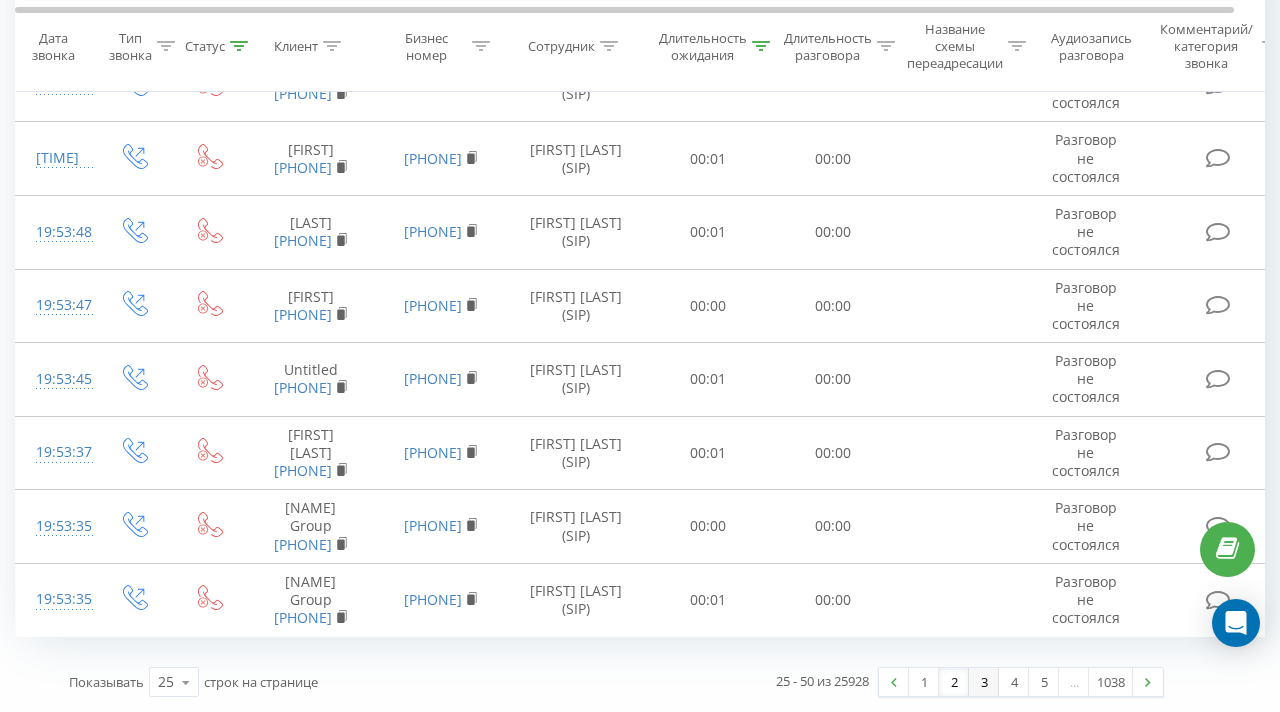 click on "3" at bounding box center [984, 682] 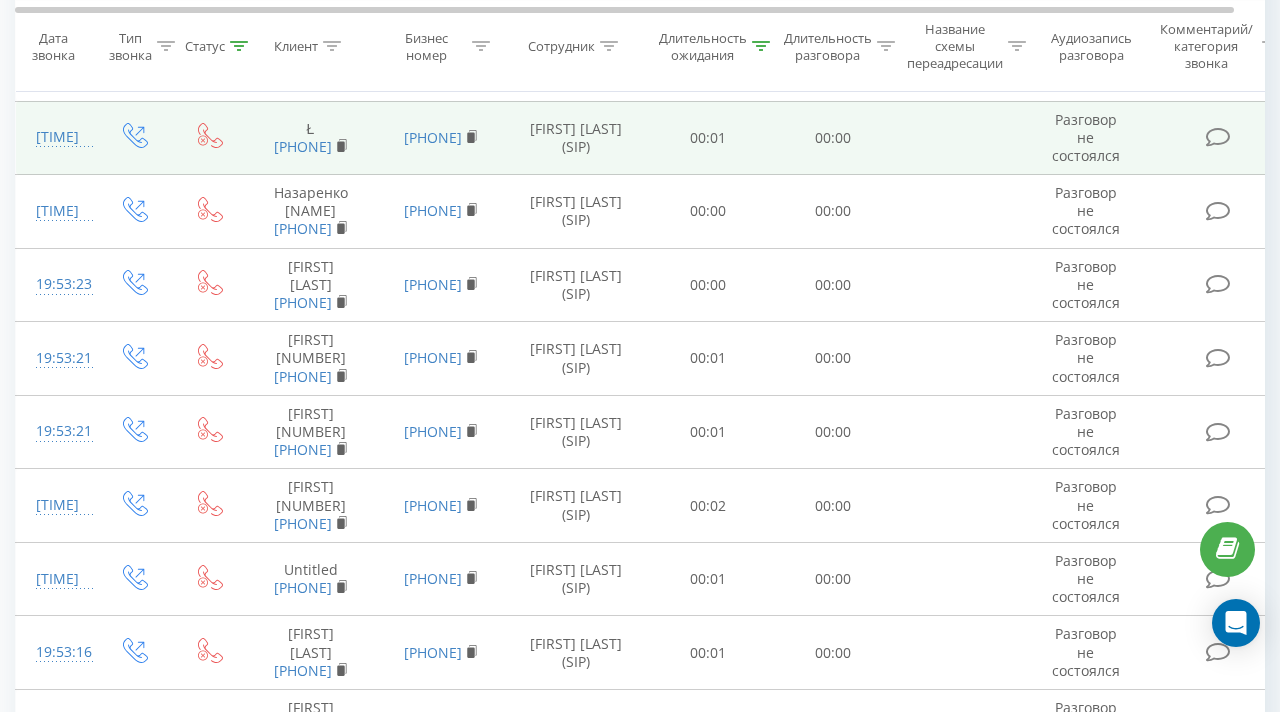 scroll, scrollTop: 455, scrollLeft: 0, axis: vertical 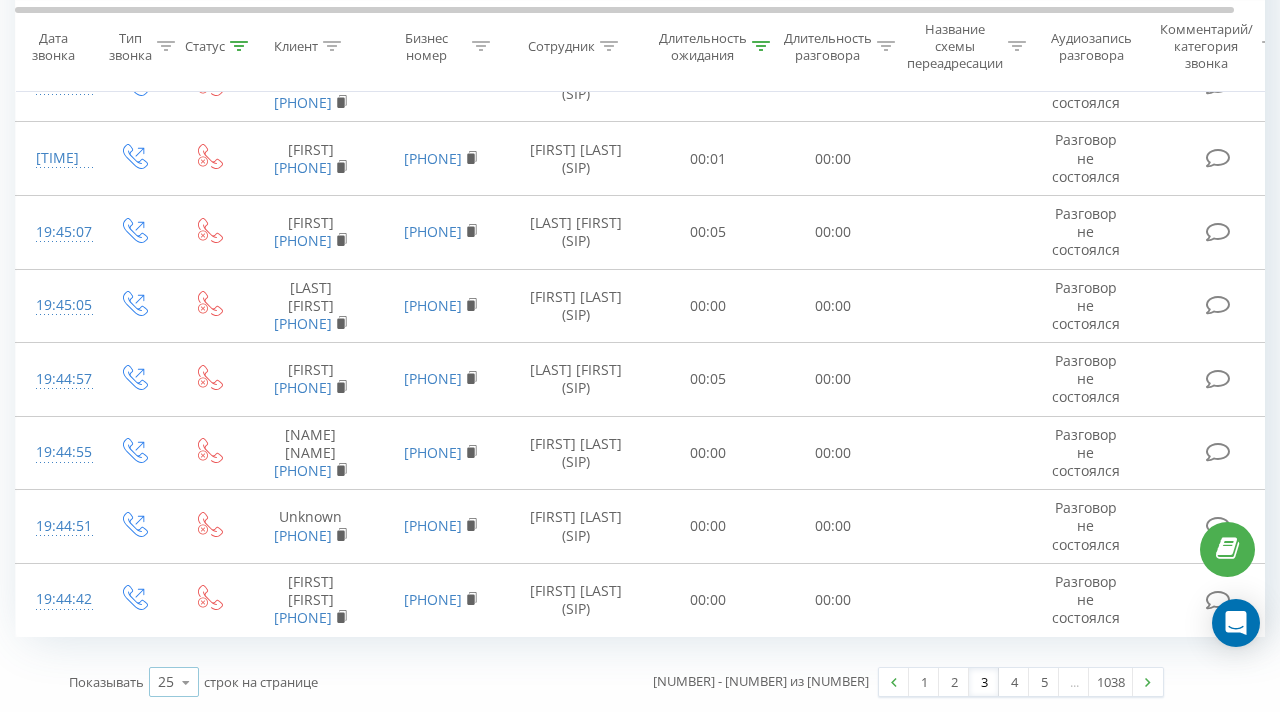click at bounding box center (186, 682) 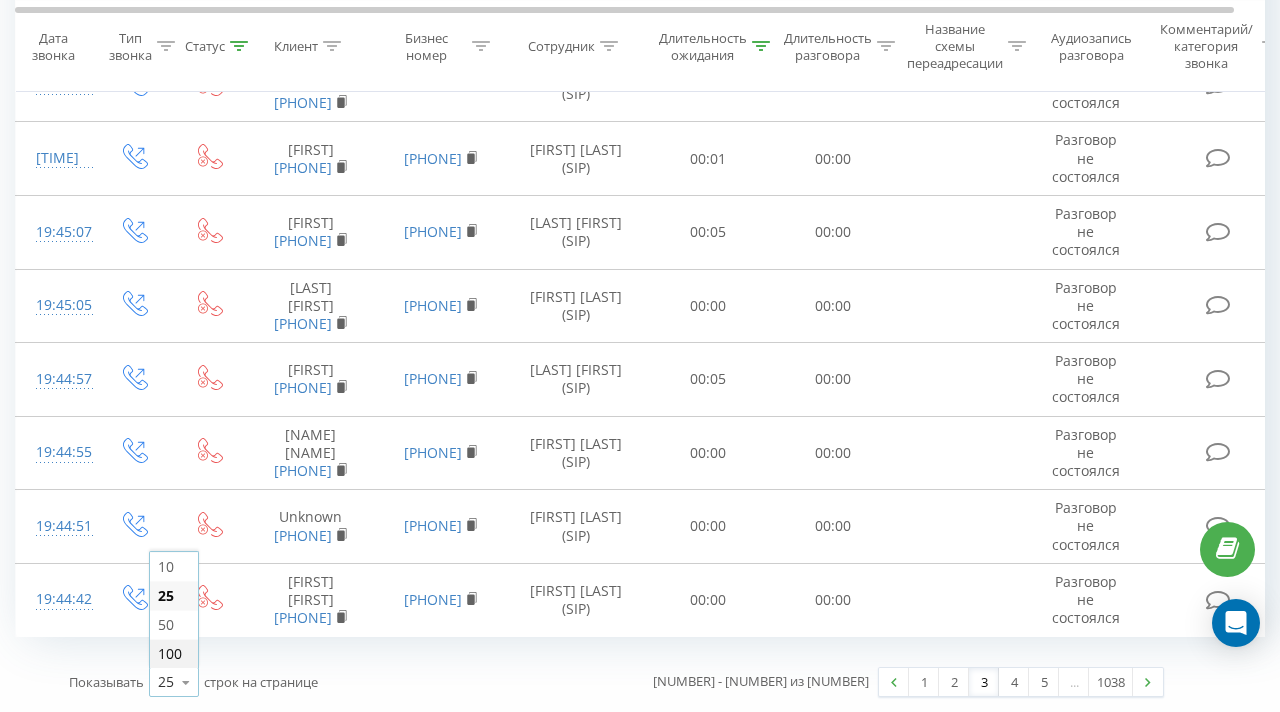 click on "100" at bounding box center [170, 653] 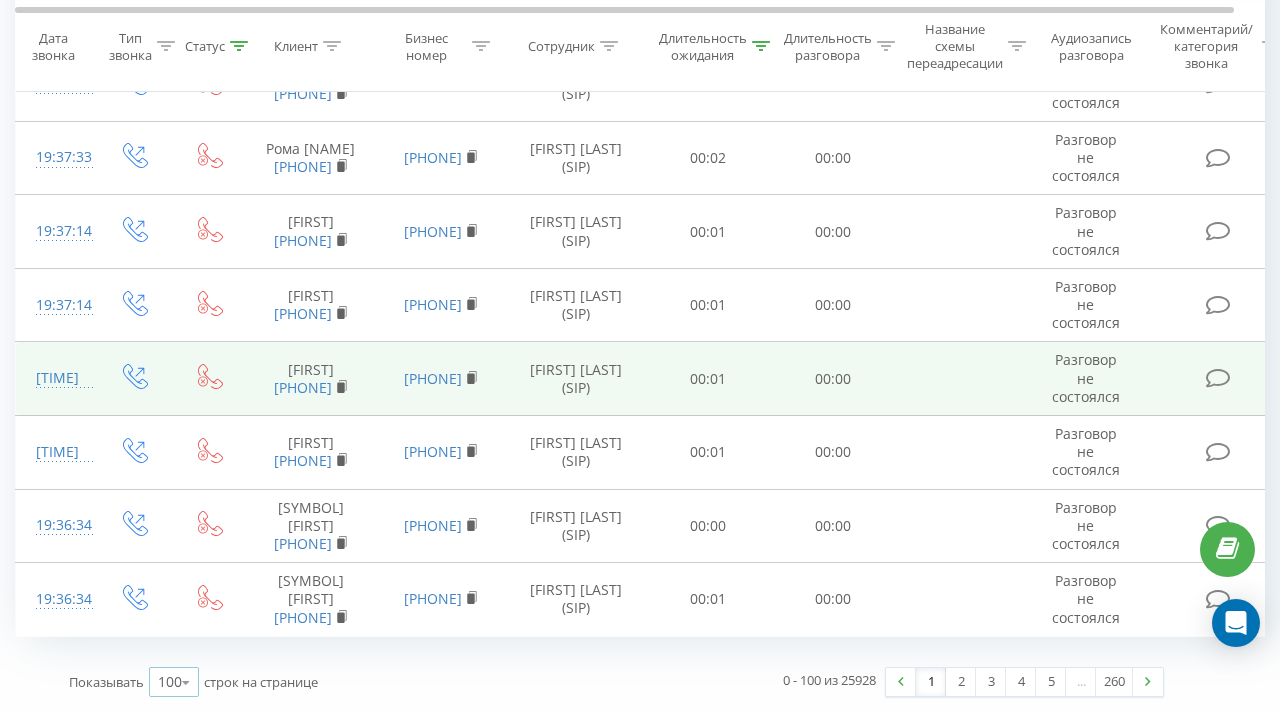 scroll, scrollTop: 7456, scrollLeft: 0, axis: vertical 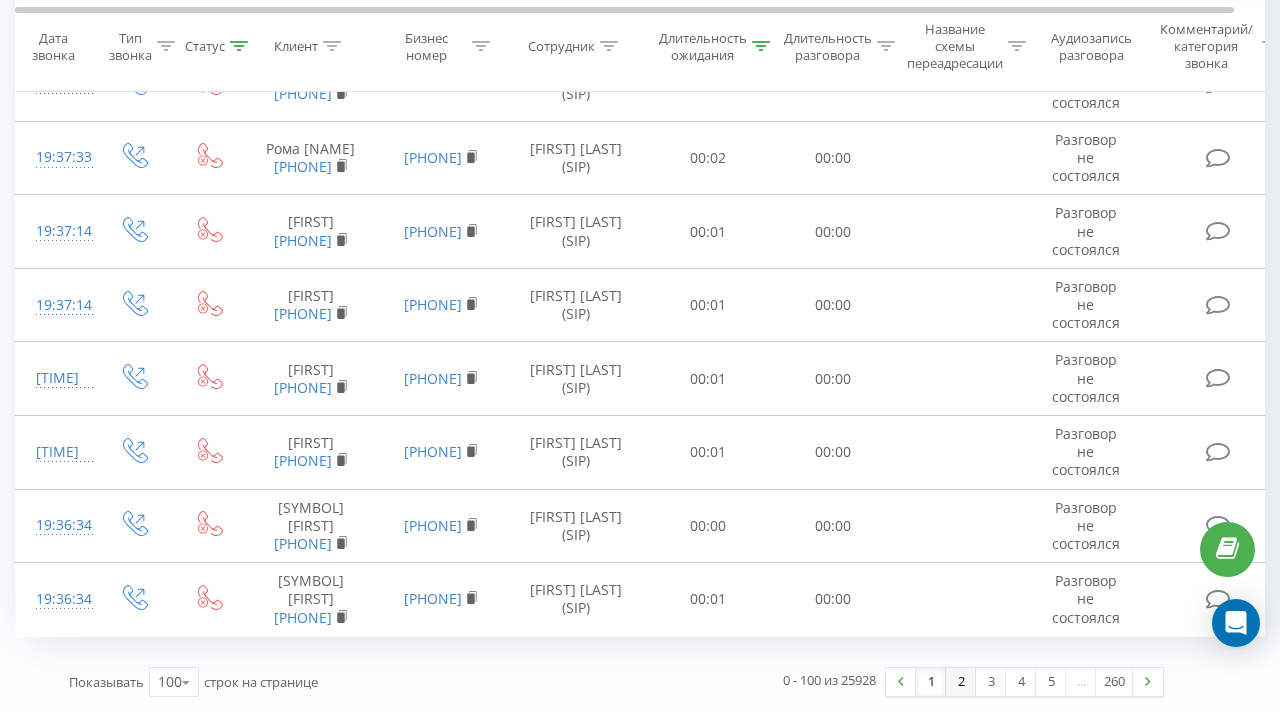 click on "2" at bounding box center [961, 682] 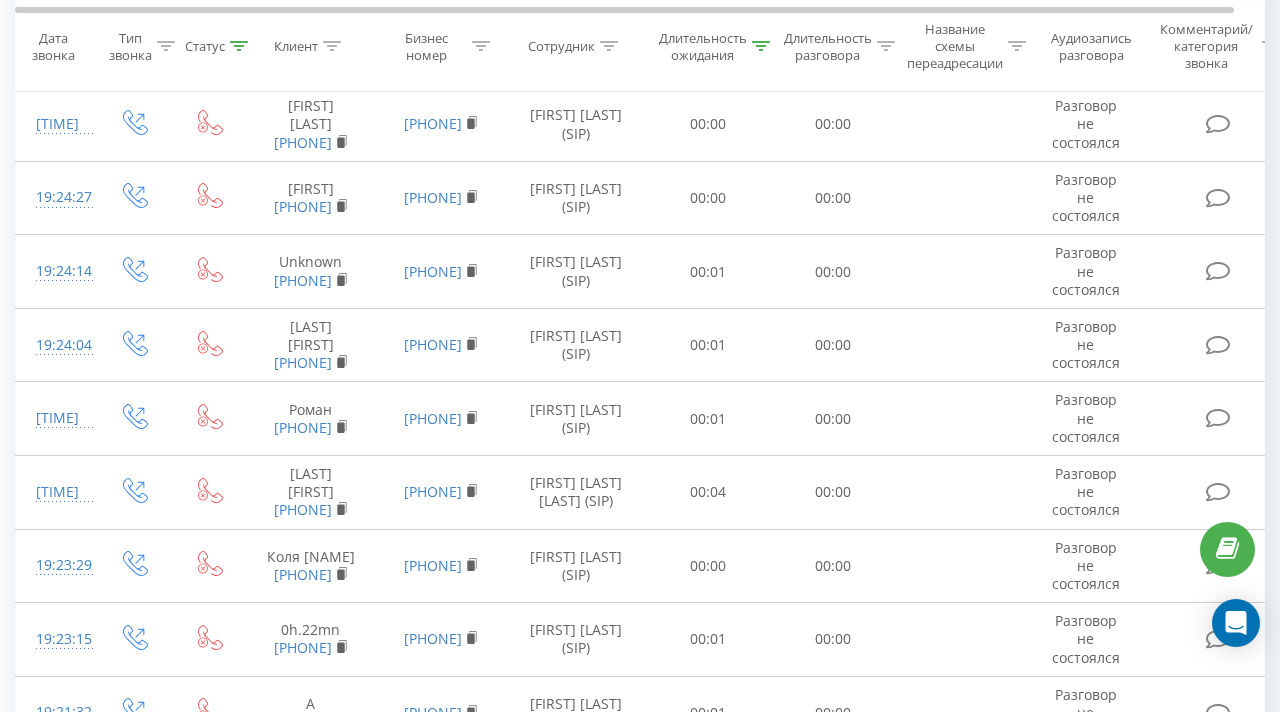 scroll, scrollTop: 4268, scrollLeft: 0, axis: vertical 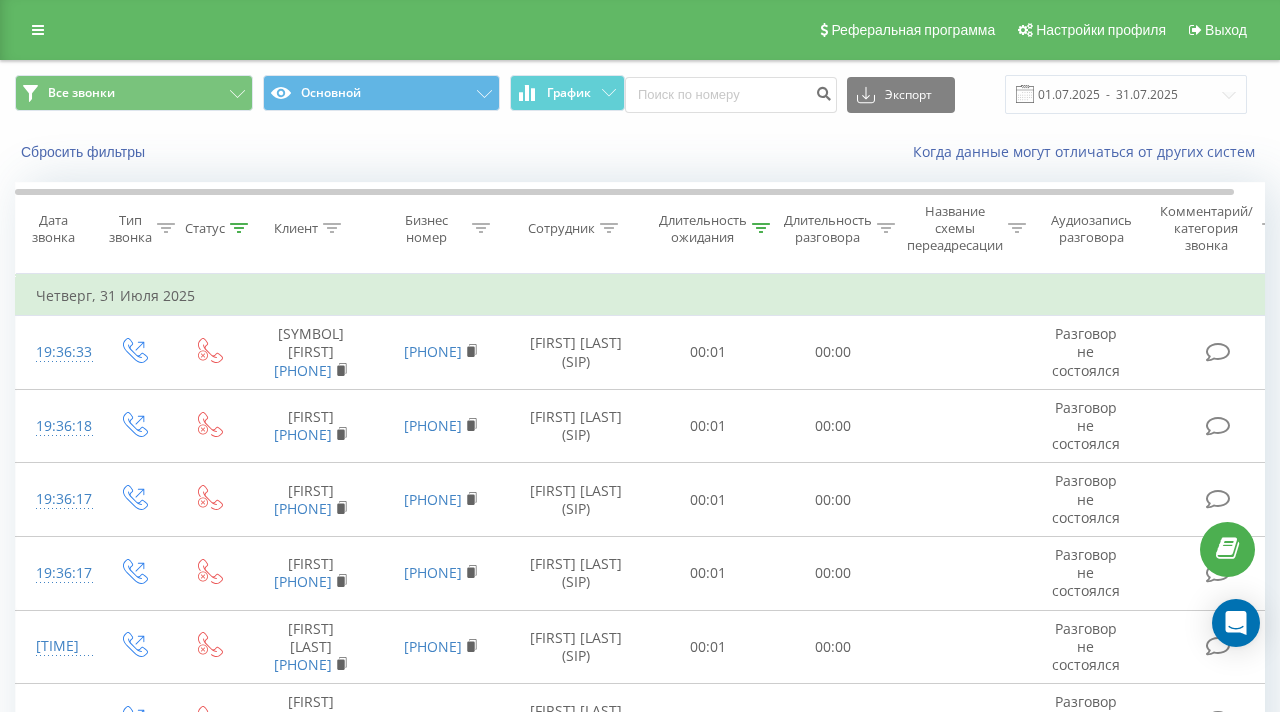 click 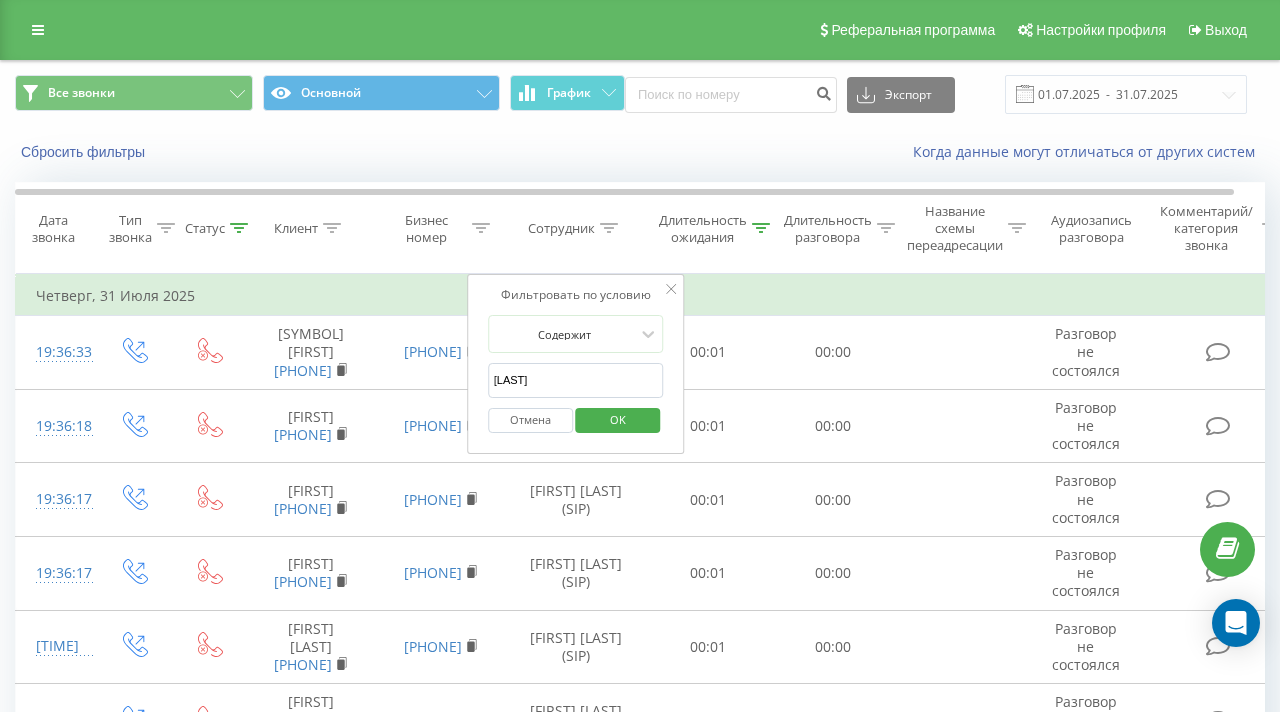 click on "[LAST]" at bounding box center (576, 380) 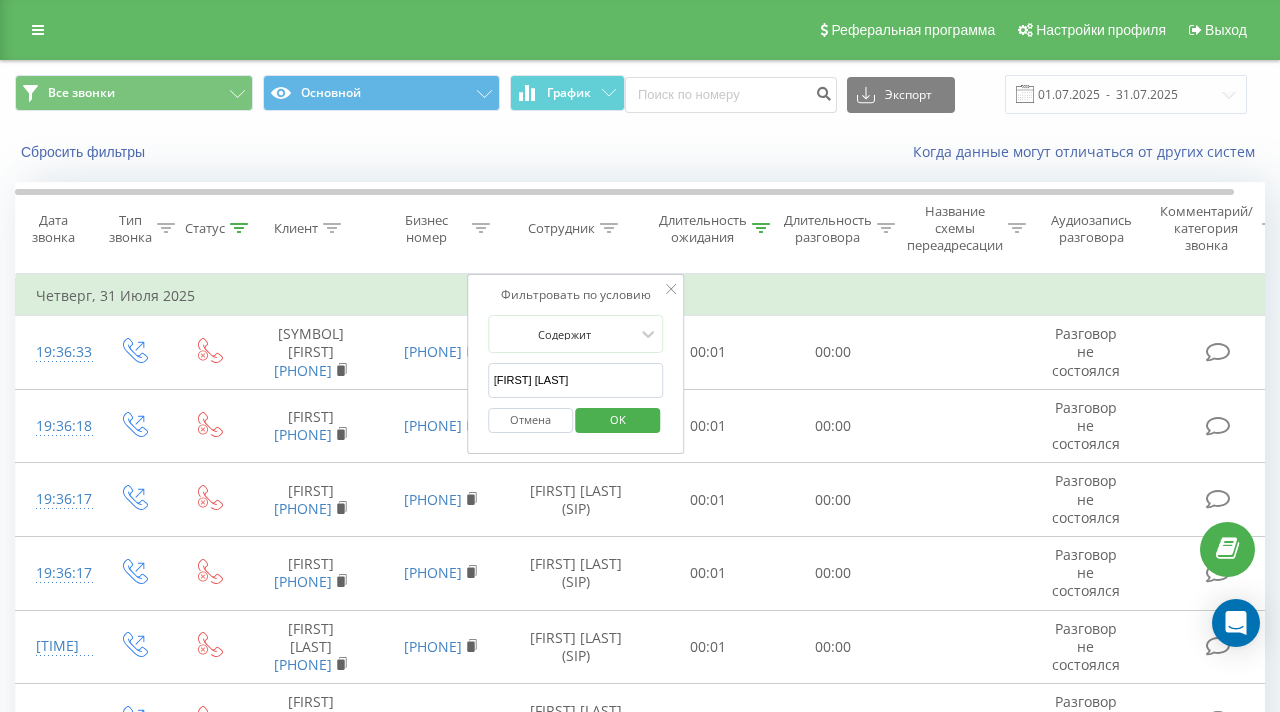 type on "[FIRST] [LAST]" 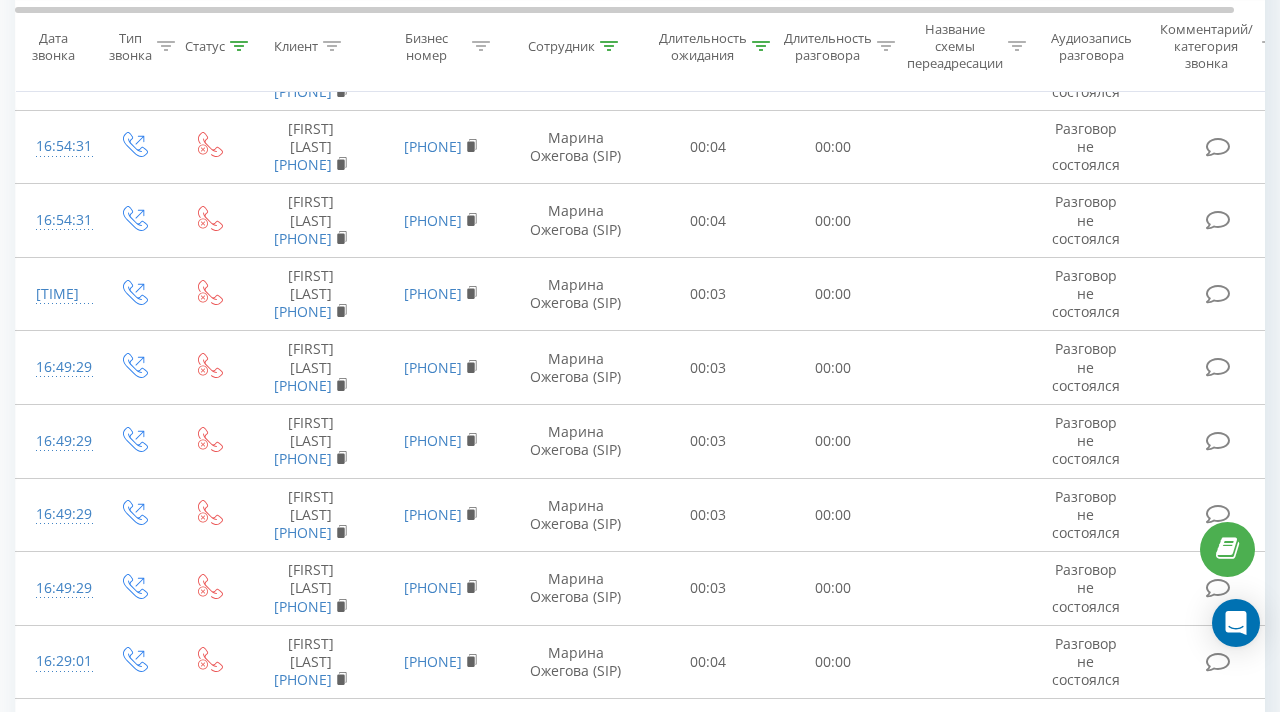scroll, scrollTop: 6010, scrollLeft: 0, axis: vertical 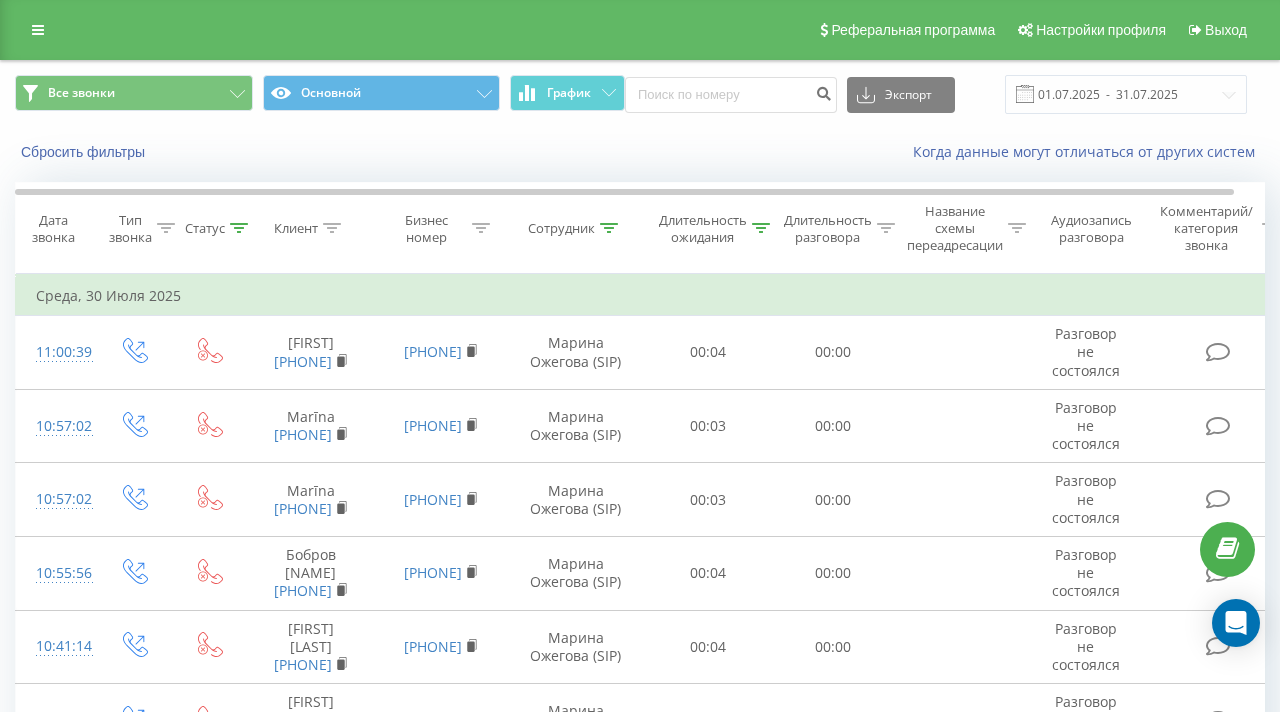 click at bounding box center [761, 228] 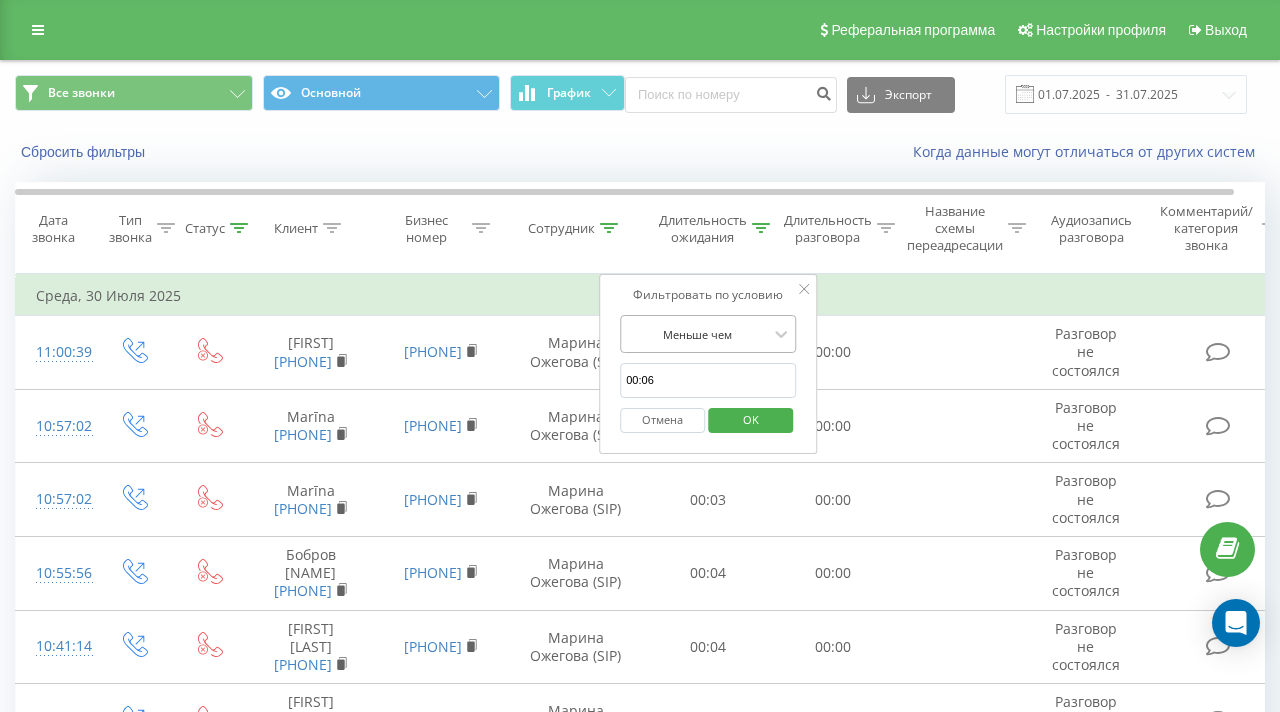 click at bounding box center (697, 334) 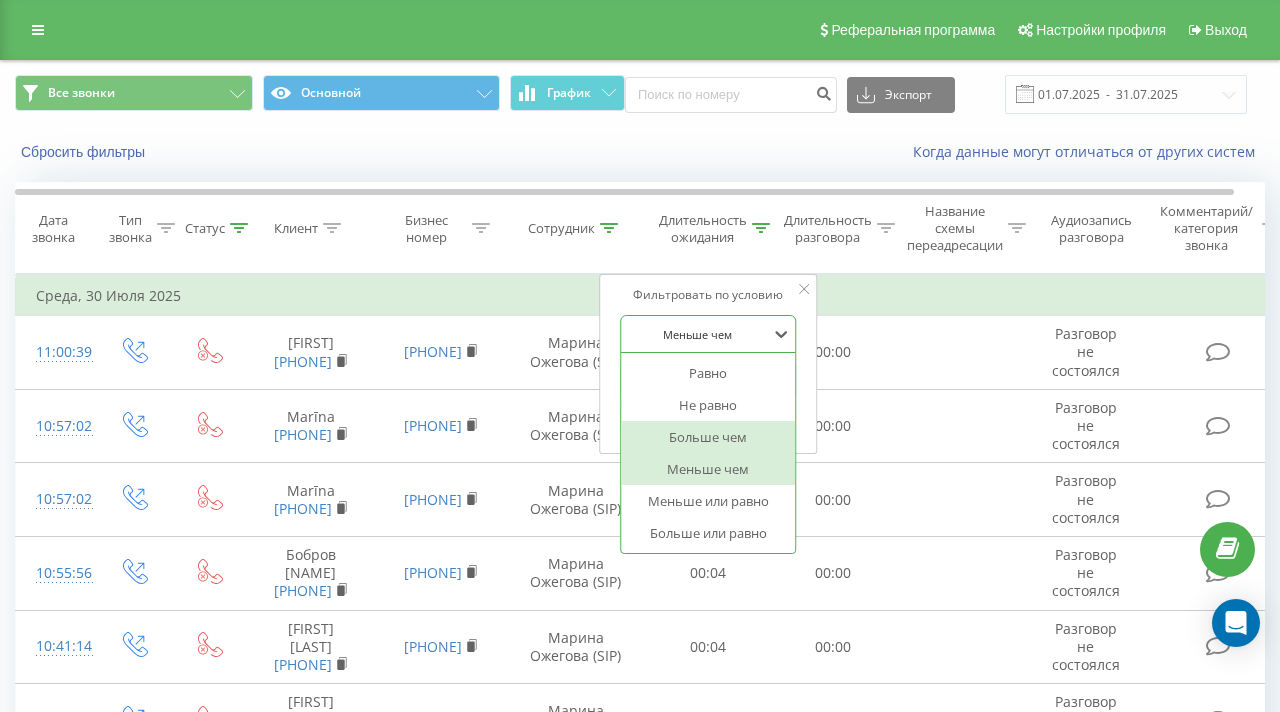 click on "Больше чем" at bounding box center [708, 437] 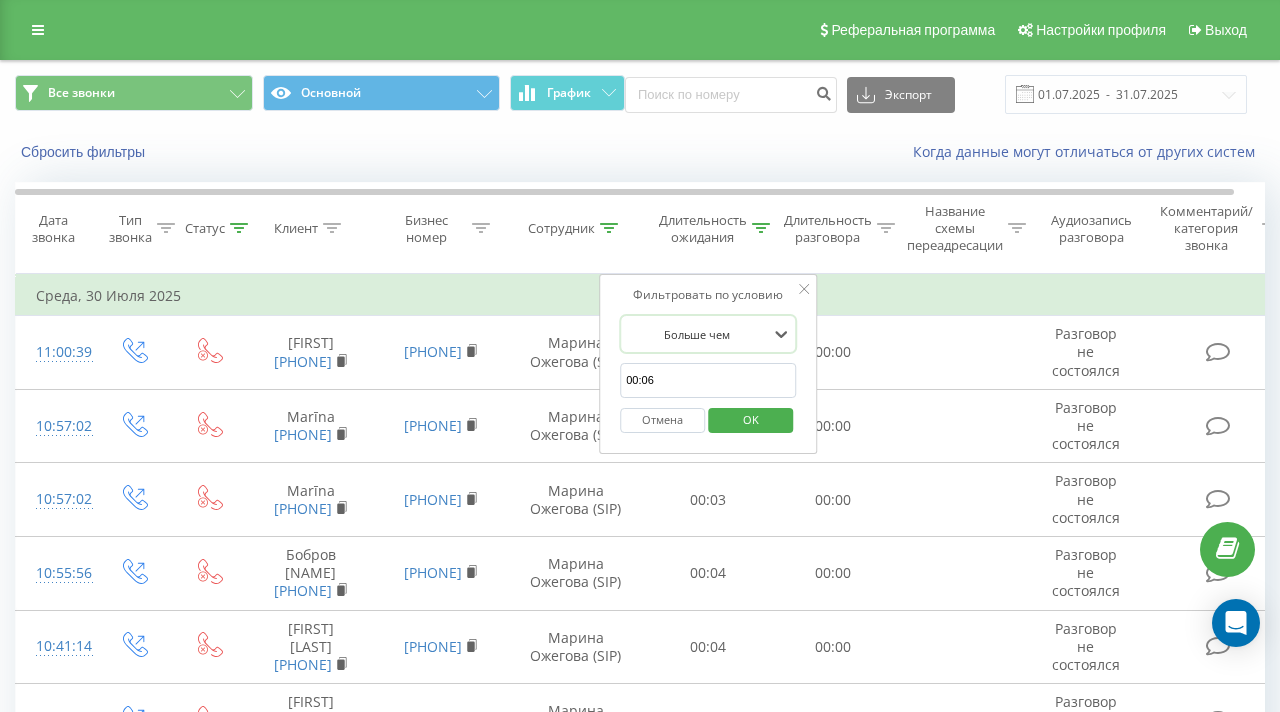 click on "OK" at bounding box center (751, 419) 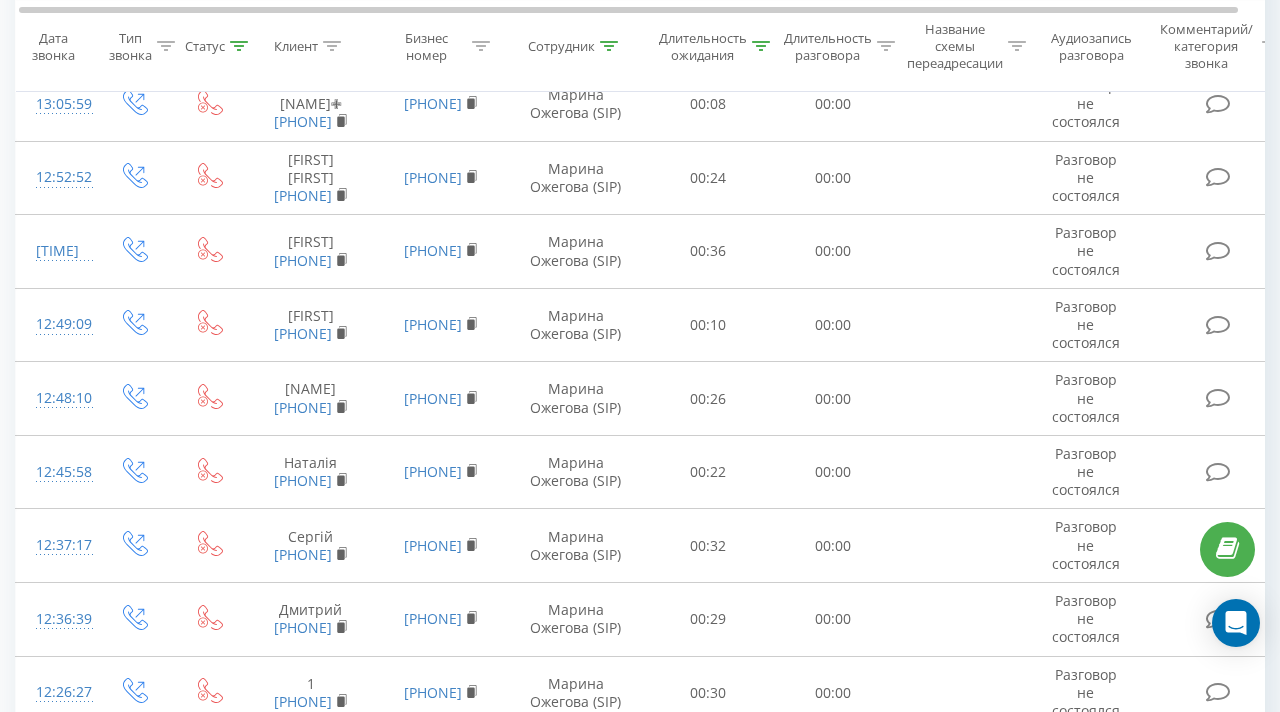 scroll, scrollTop: 4286, scrollLeft: 0, axis: vertical 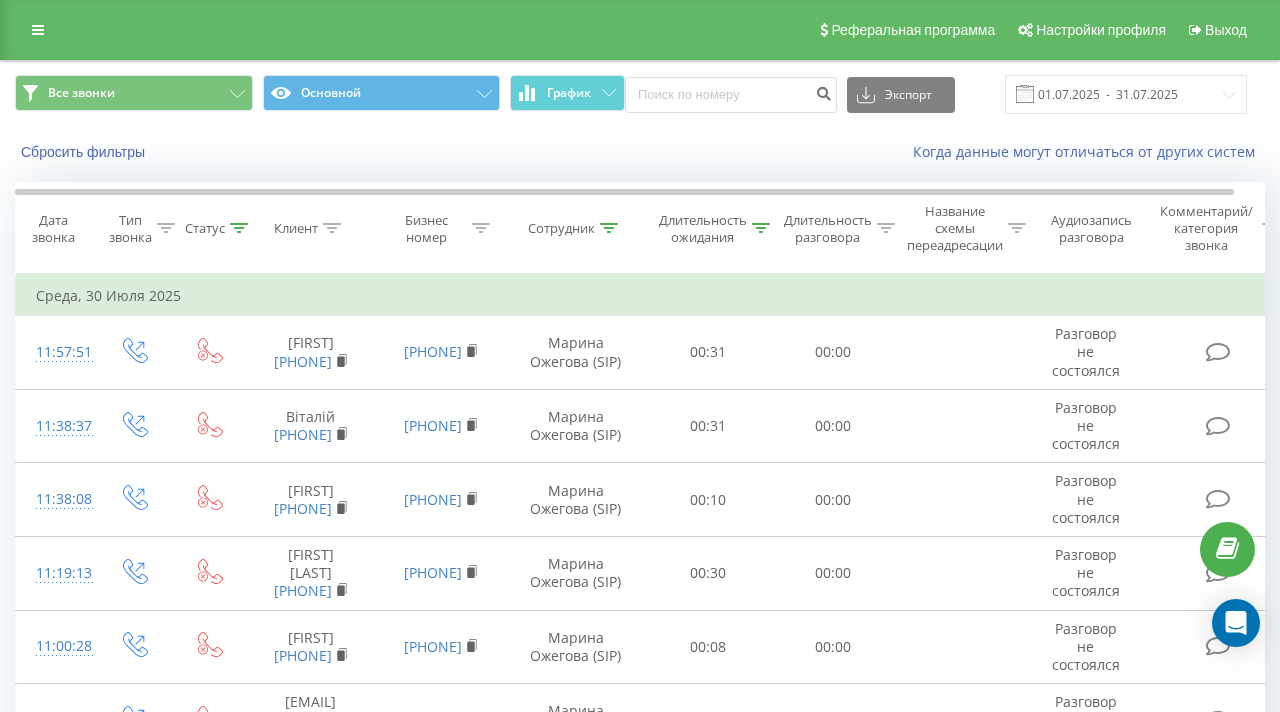 click 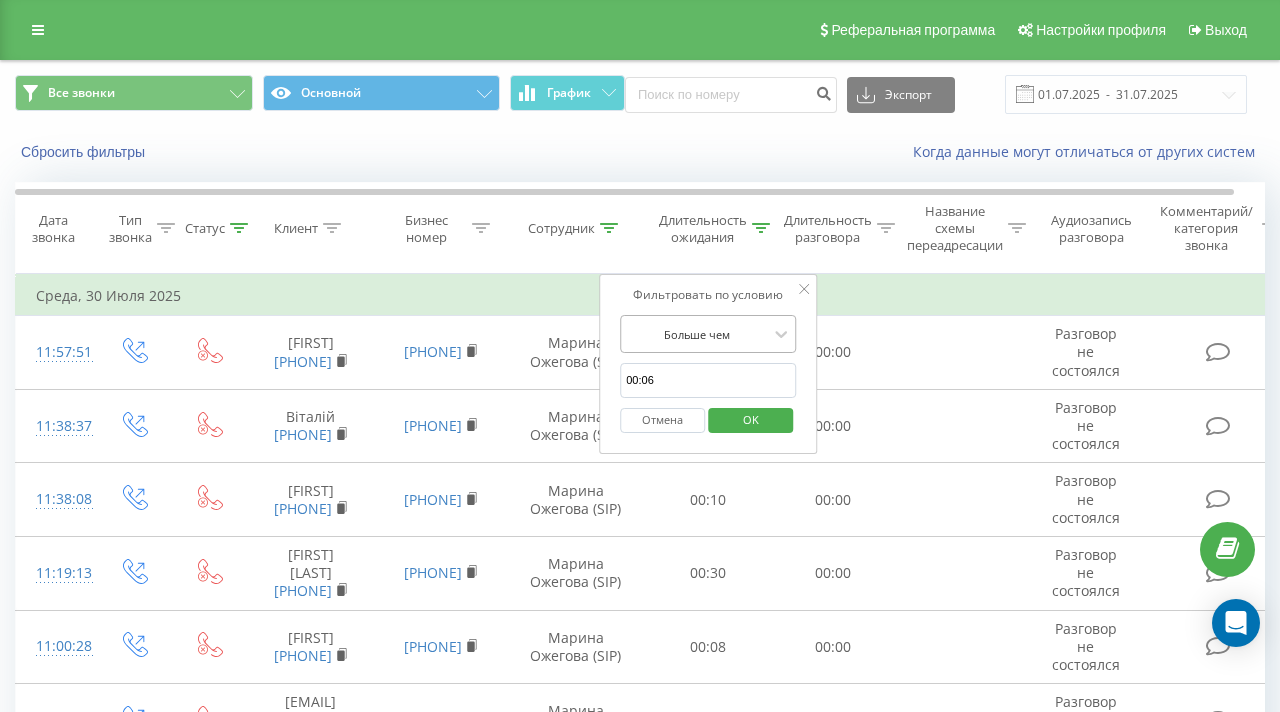 click at bounding box center [697, 334] 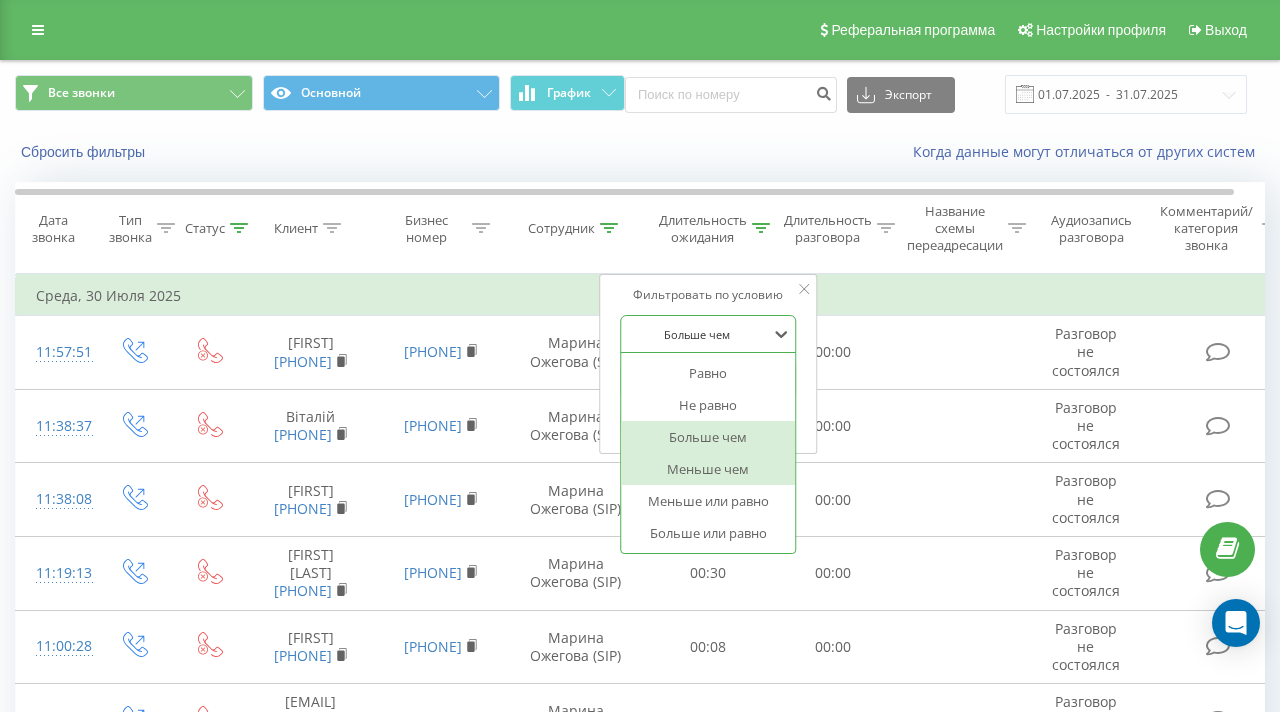 click on "Меньше чем" at bounding box center (708, 469) 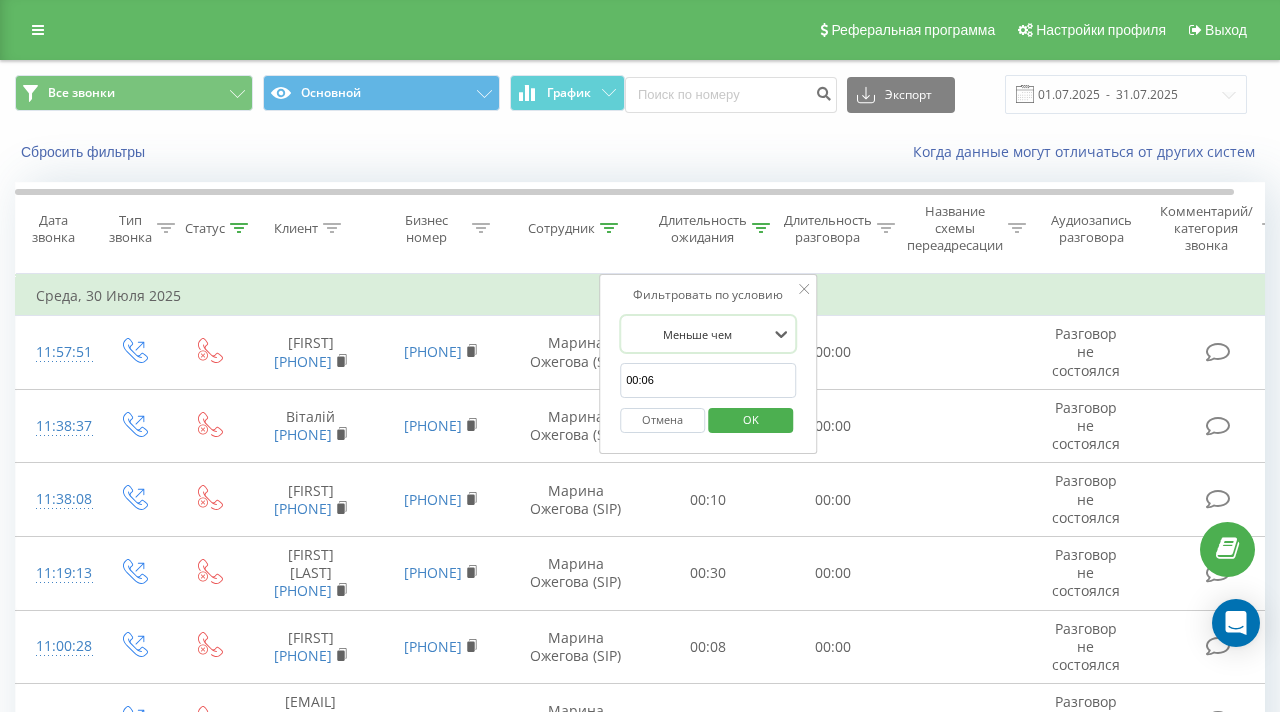 click on "OK" at bounding box center (751, 419) 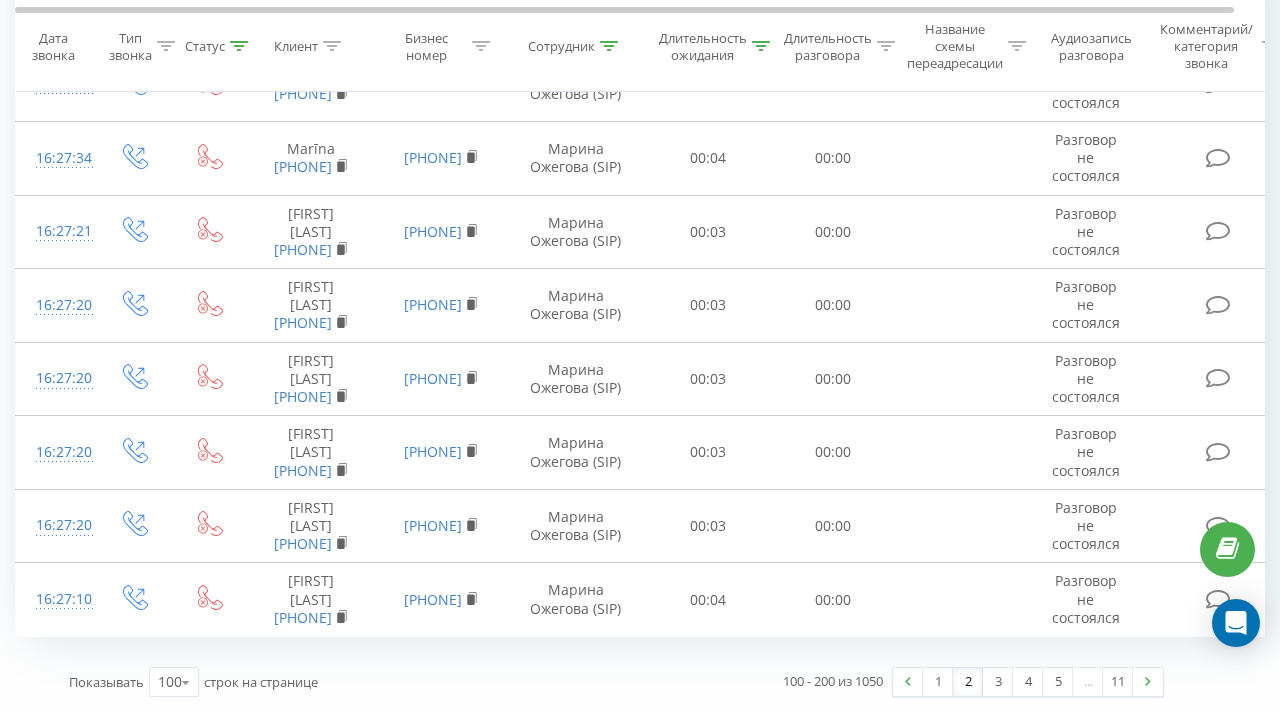 scroll, scrollTop: 7828, scrollLeft: 0, axis: vertical 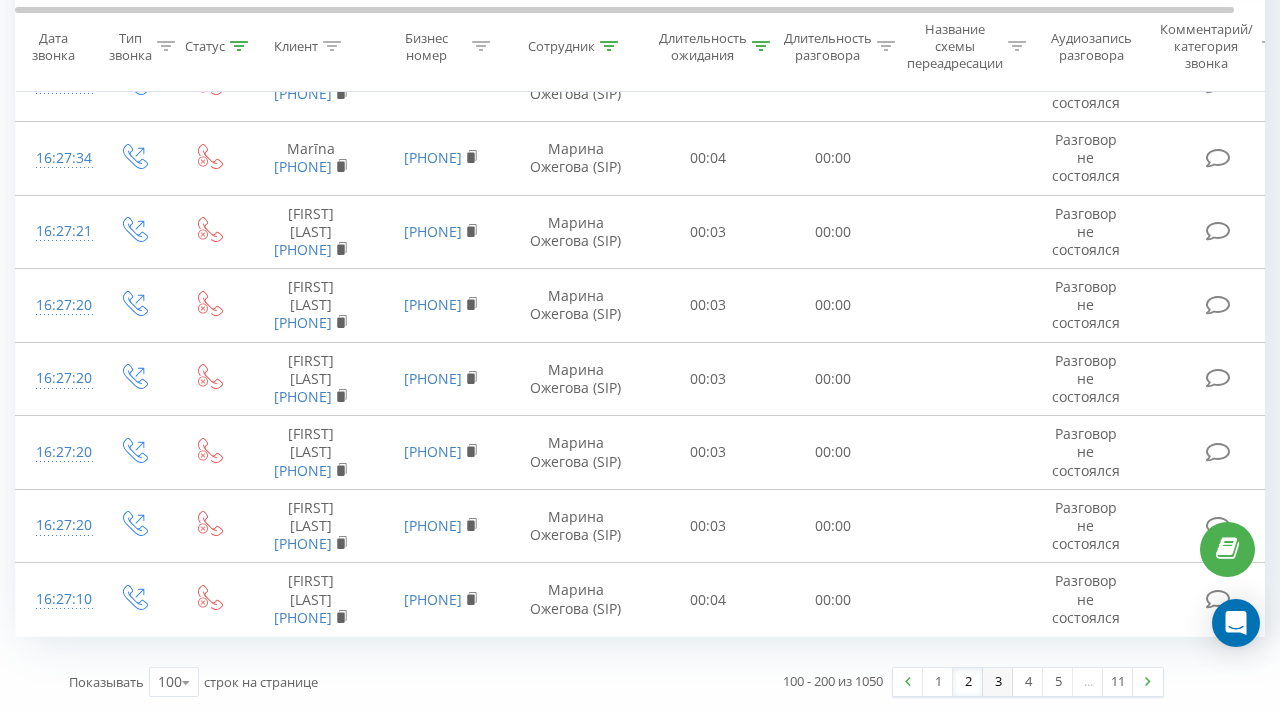 click on "3" at bounding box center (998, 682) 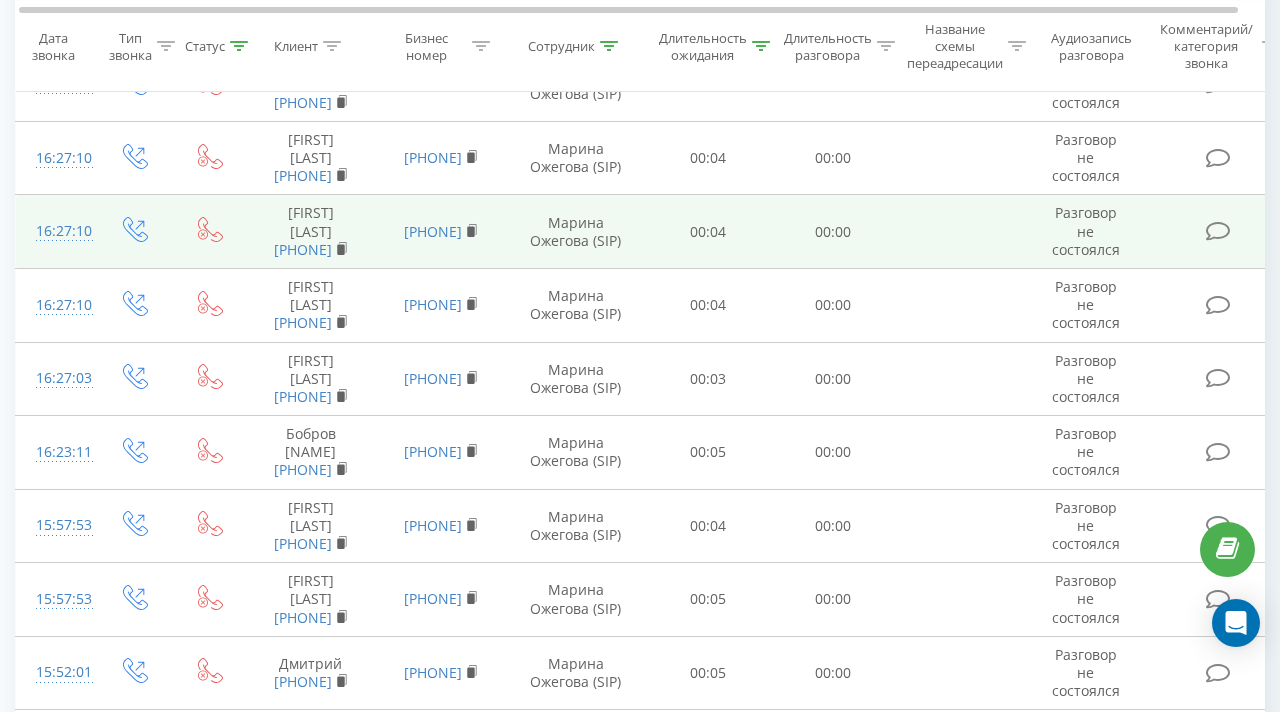 scroll, scrollTop: 235, scrollLeft: 0, axis: vertical 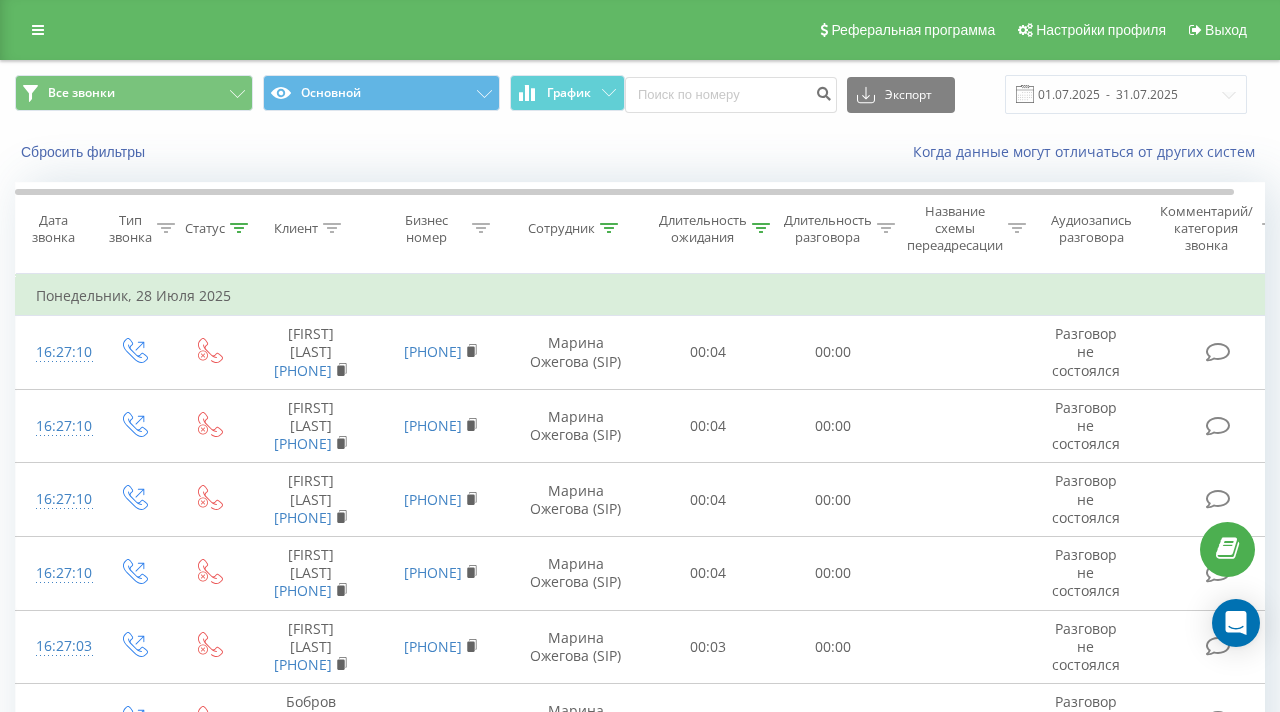 click 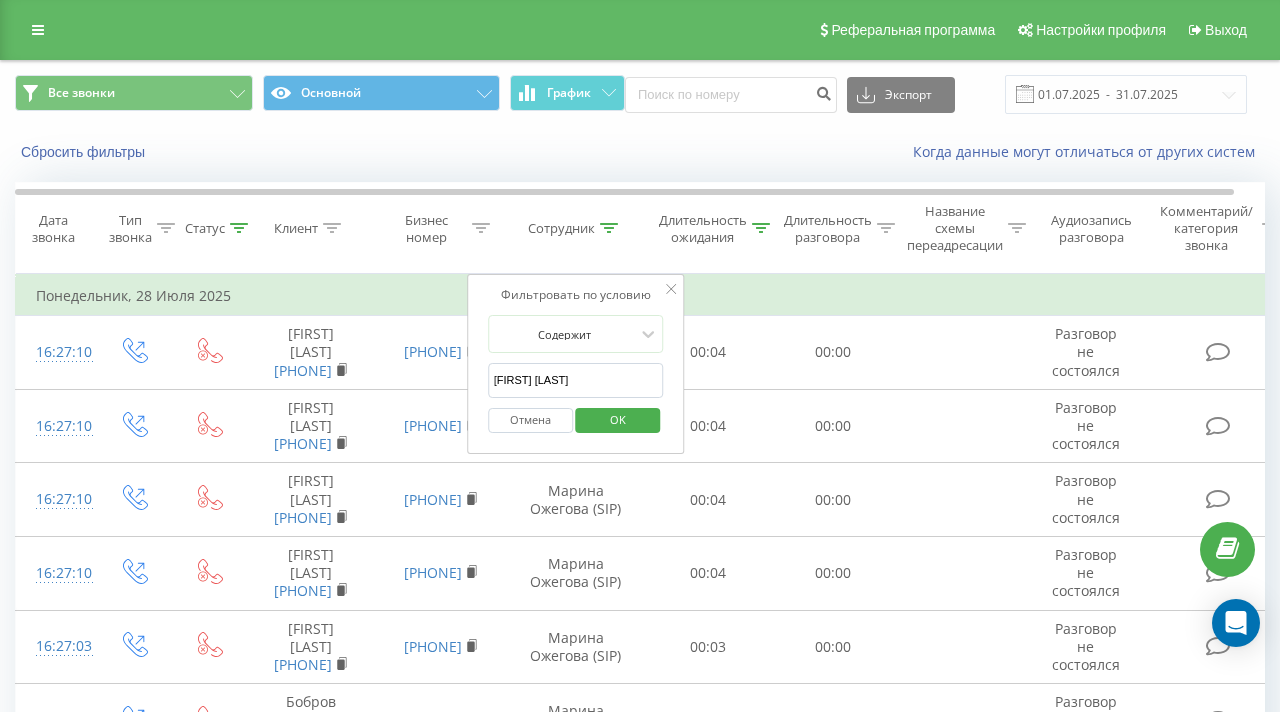 click on "Отмена" at bounding box center (530, 420) 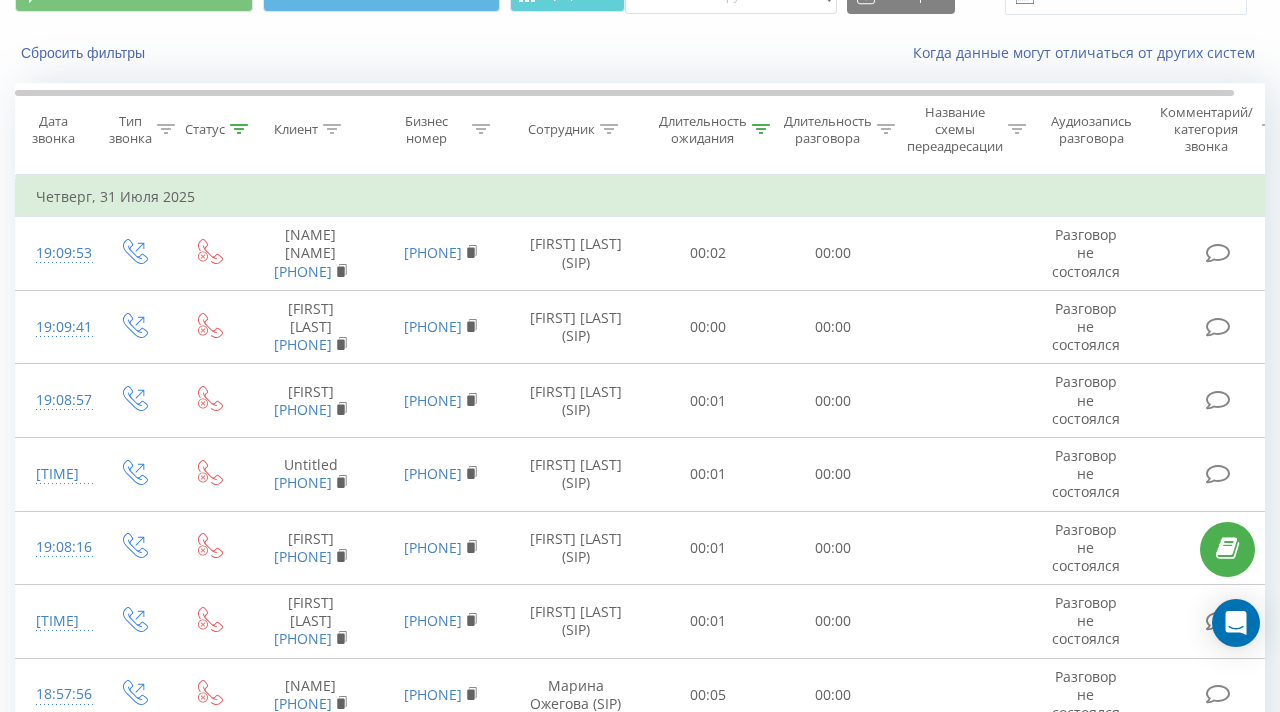 scroll, scrollTop: 0, scrollLeft: 0, axis: both 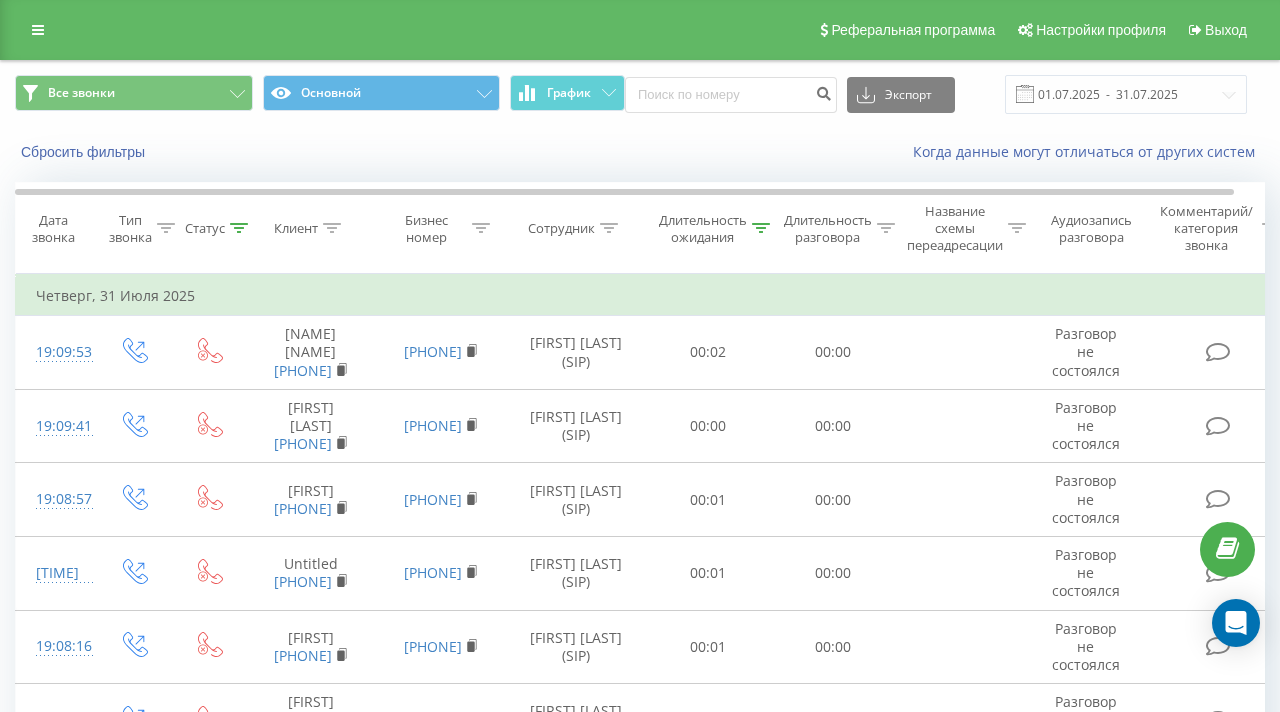 click 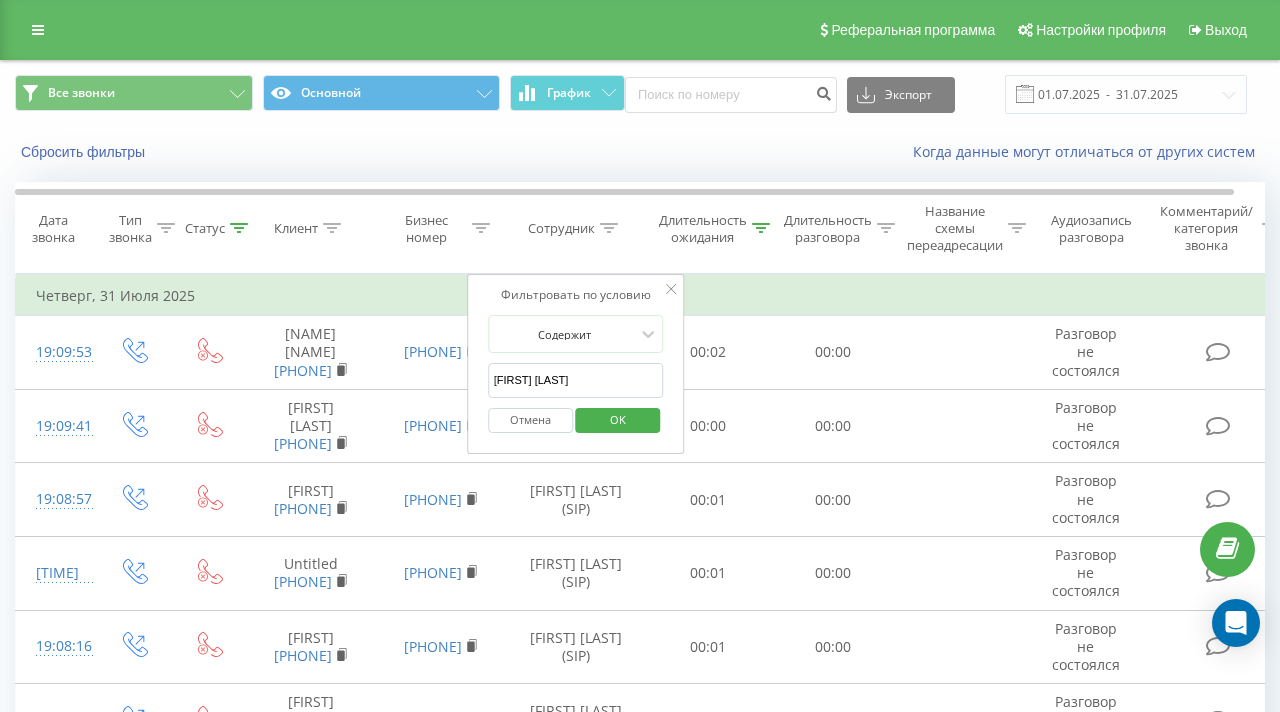 click on "[FIRST] [LAST]" at bounding box center [576, 380] 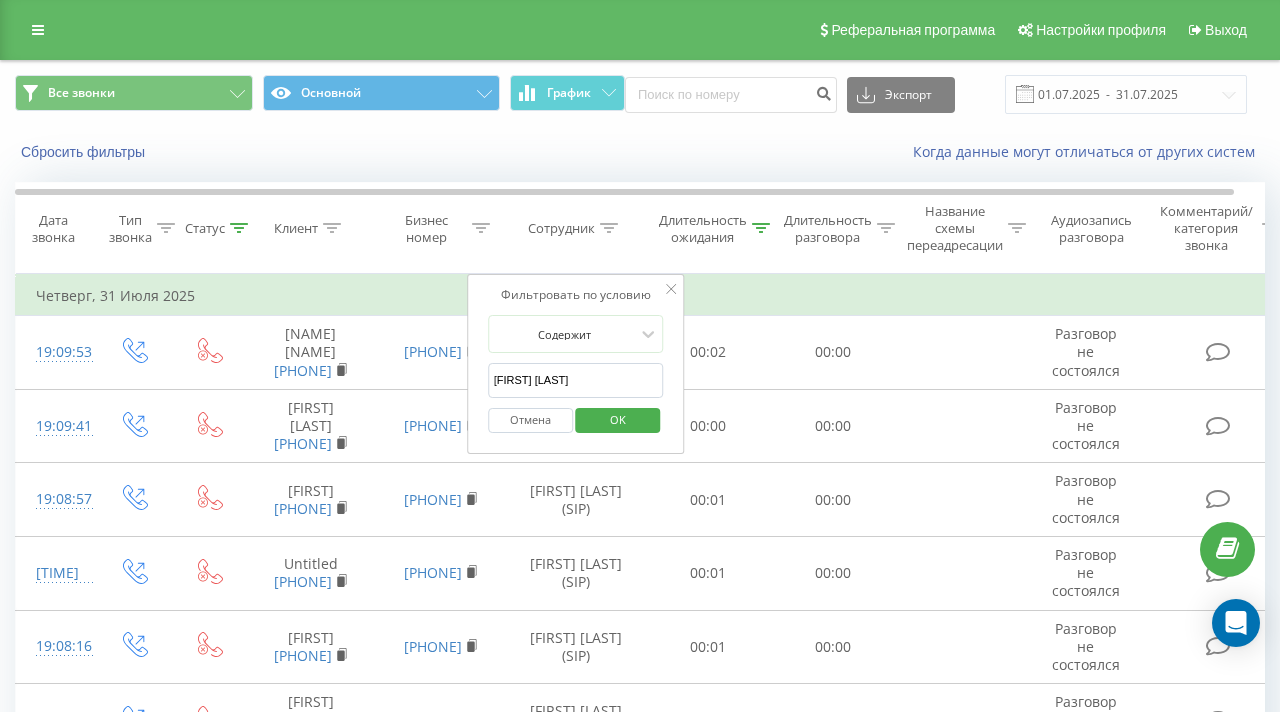 click on "OK" at bounding box center [618, 419] 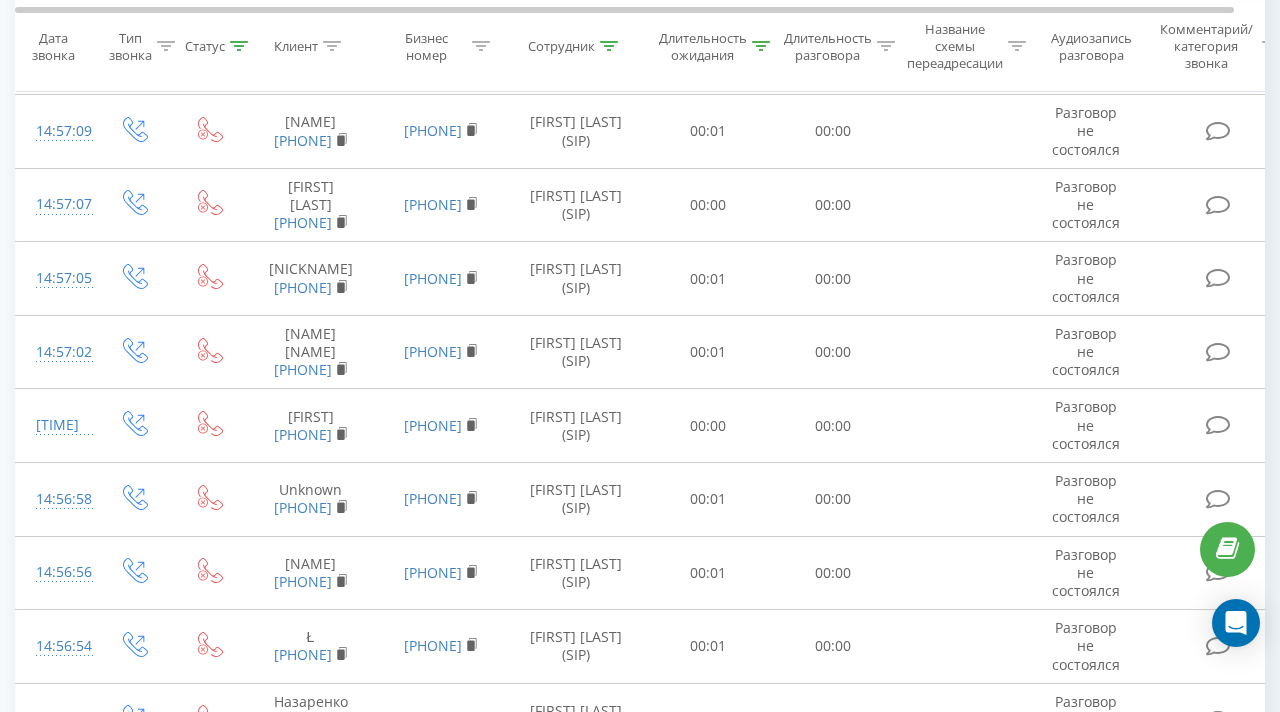 scroll, scrollTop: 5417, scrollLeft: 0, axis: vertical 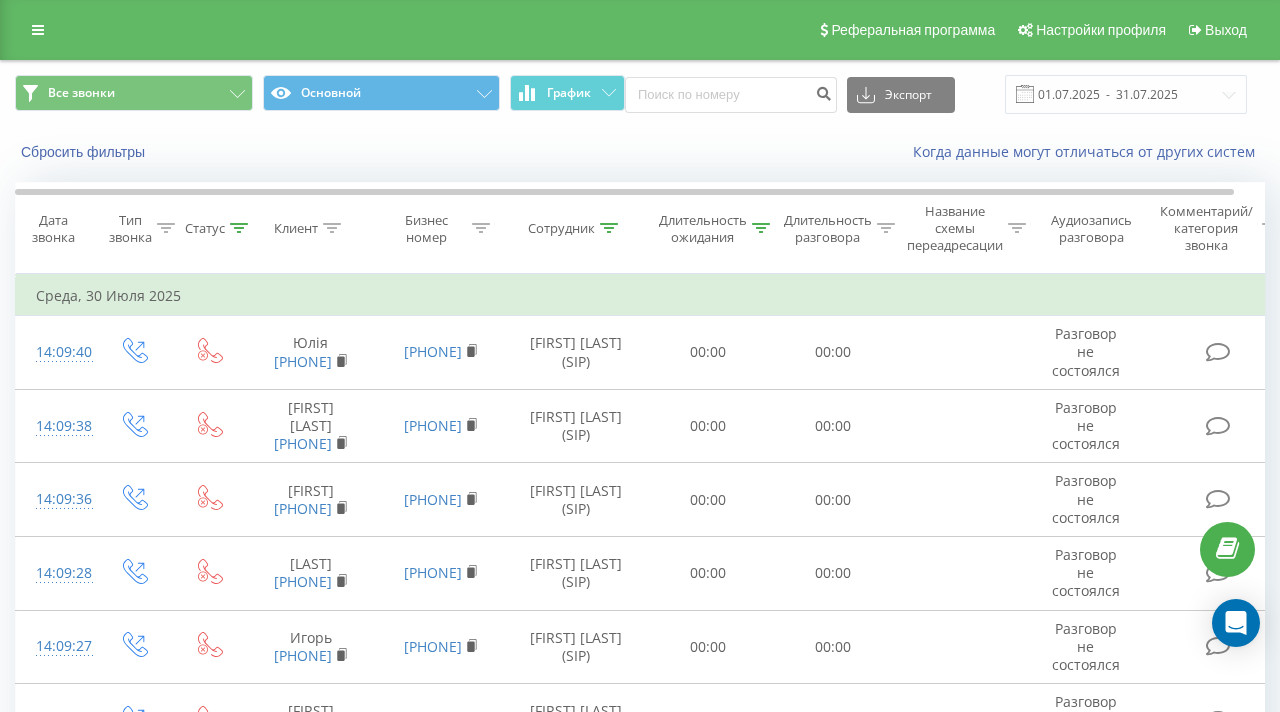 click 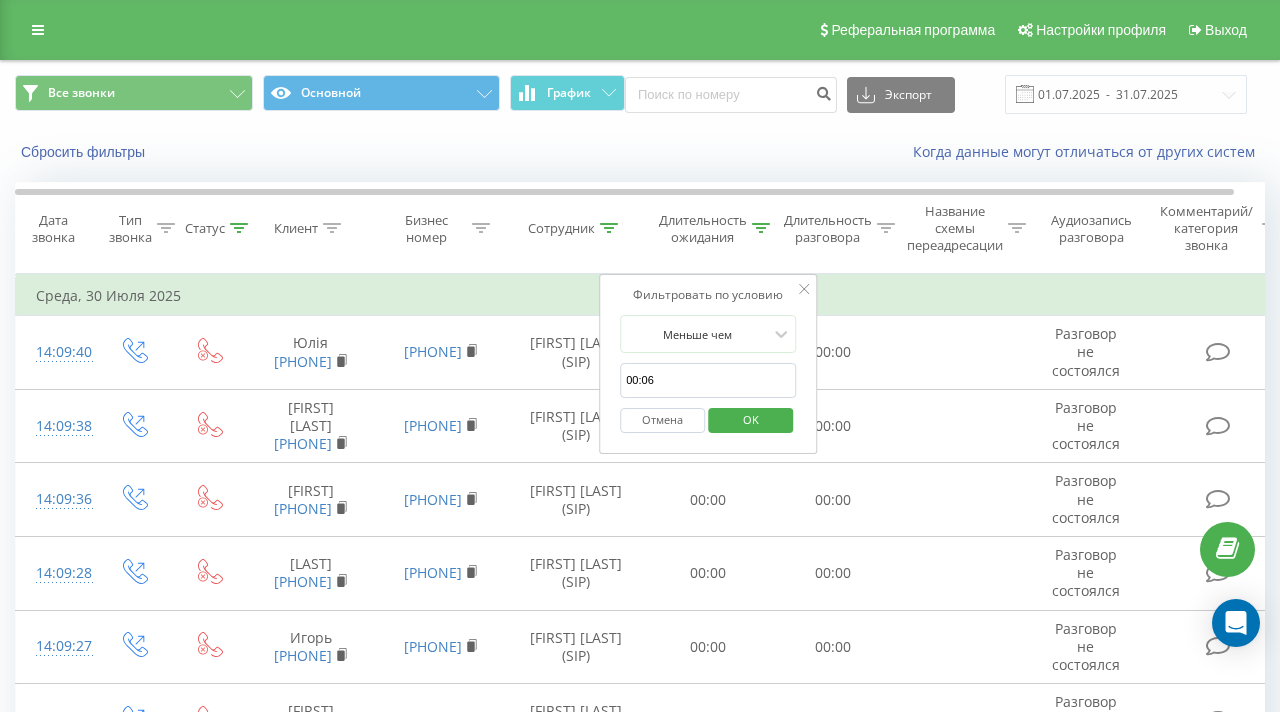 click on "Отмена" at bounding box center (662, 420) 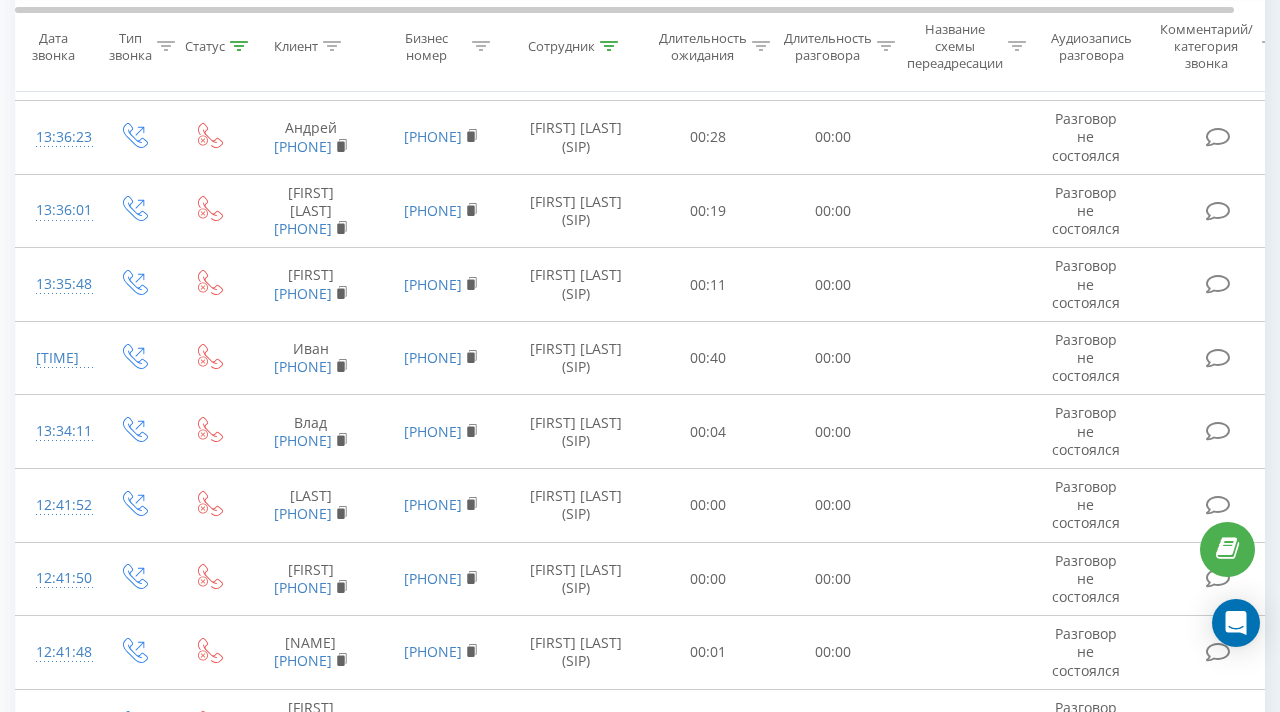 scroll, scrollTop: 3306, scrollLeft: 0, axis: vertical 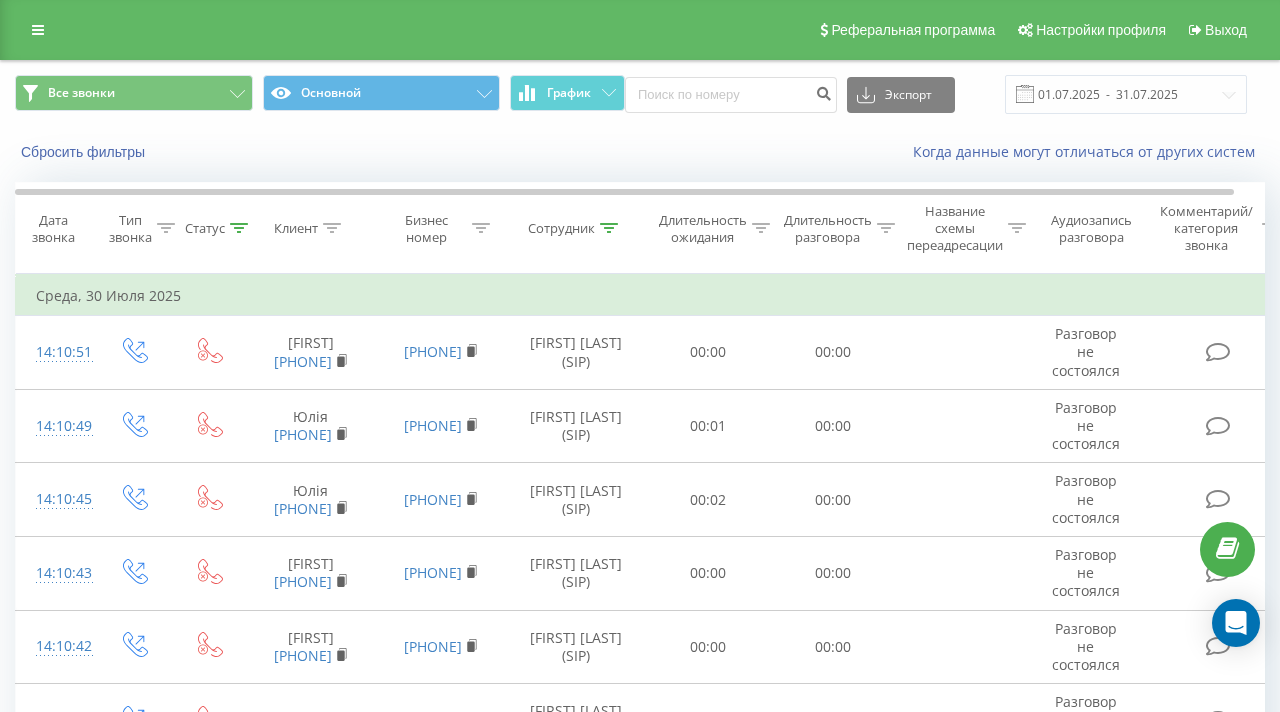 click 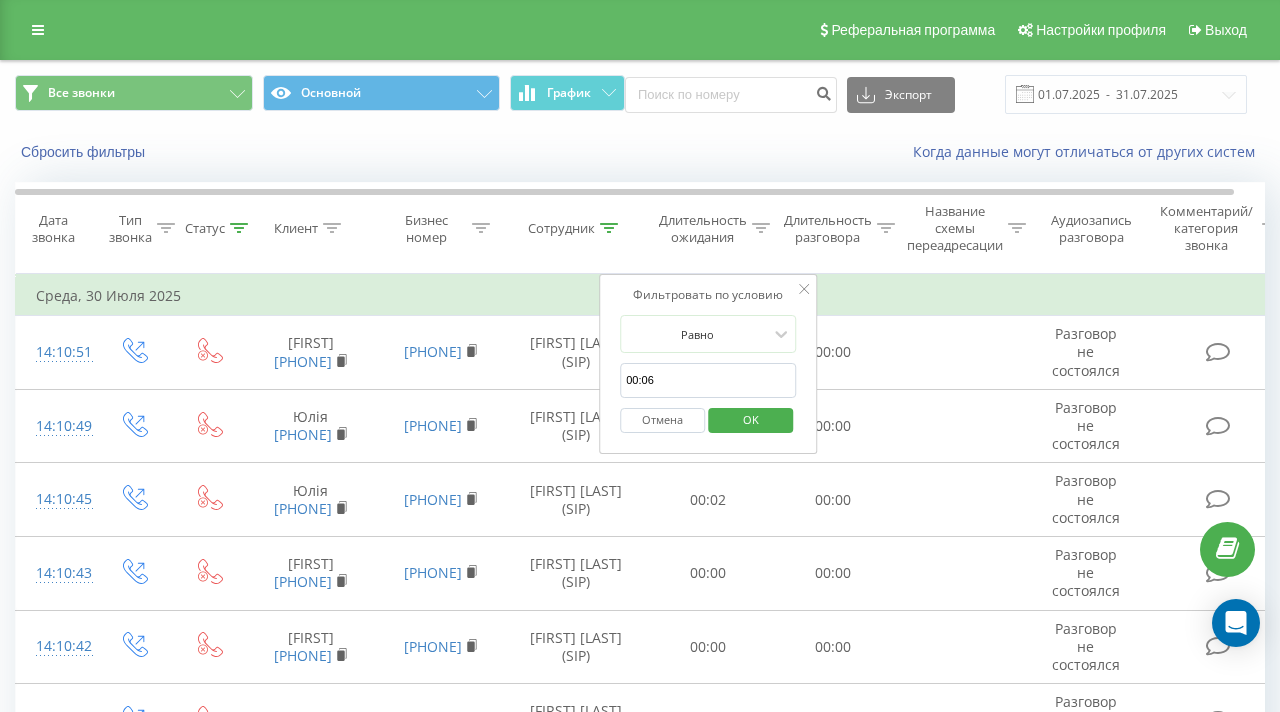 click on "00:06" at bounding box center (708, 380) 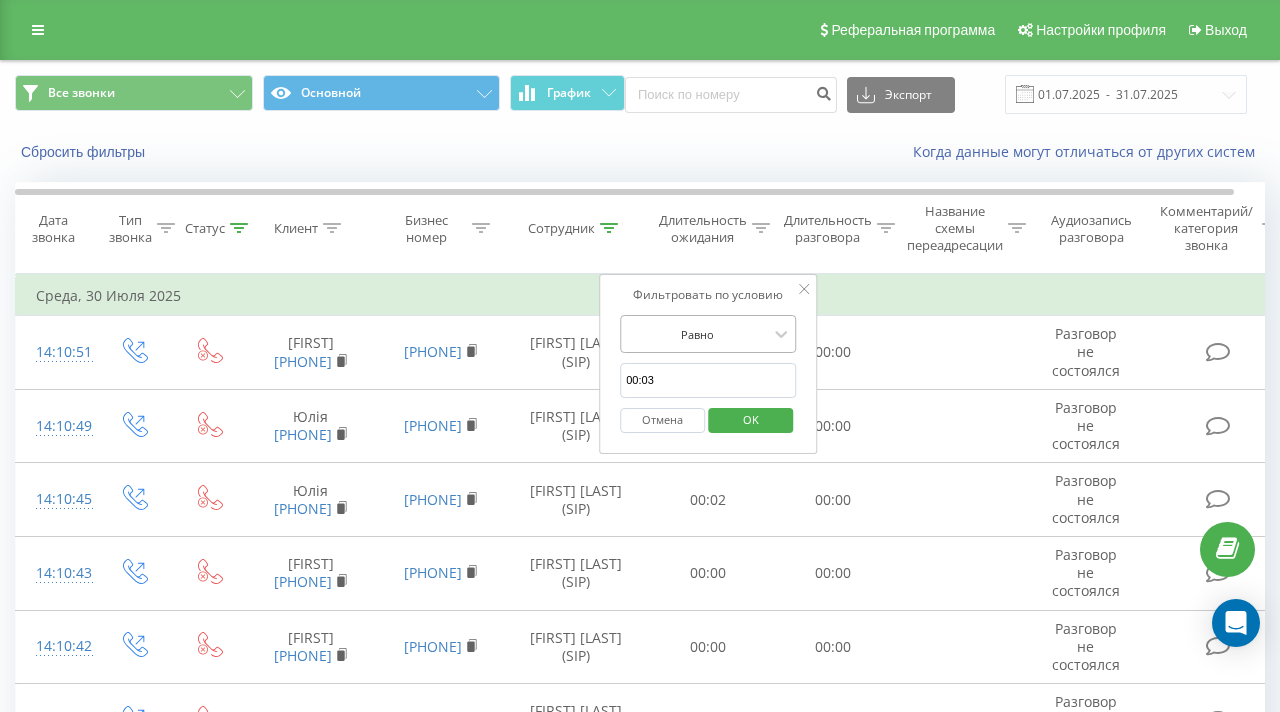 type on "00:03" 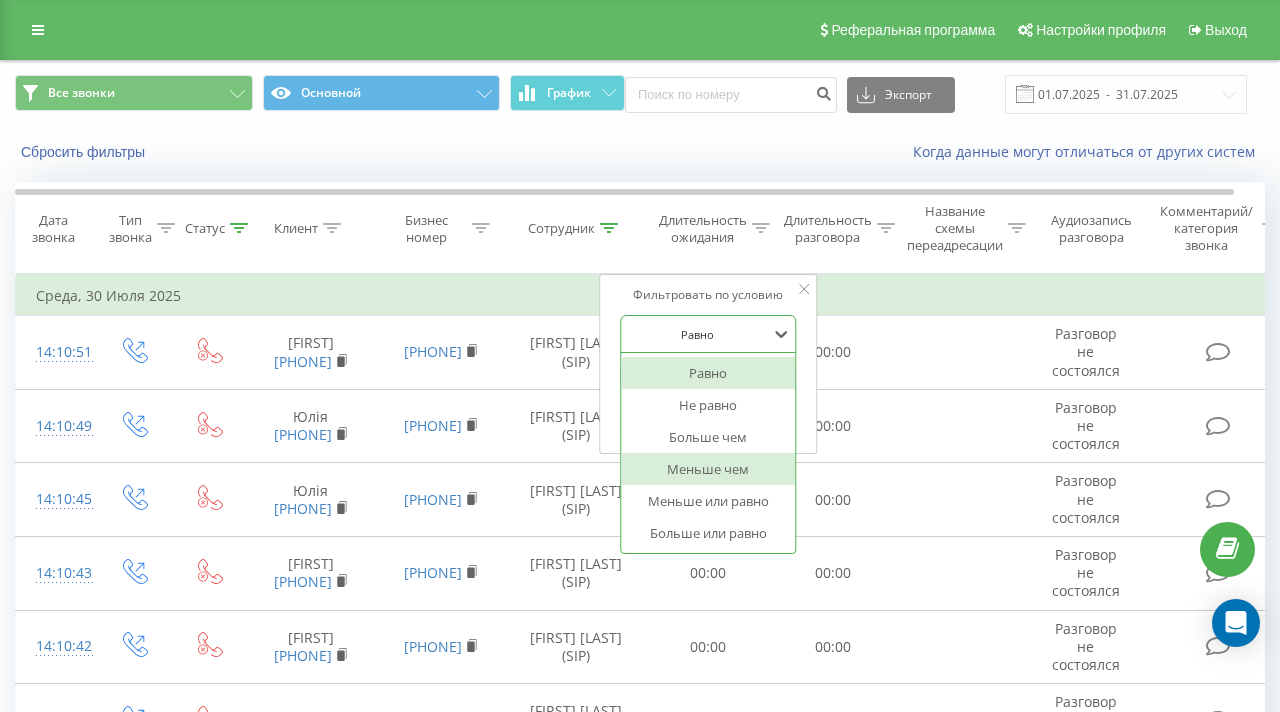 click on "Меньше чем" at bounding box center [708, 469] 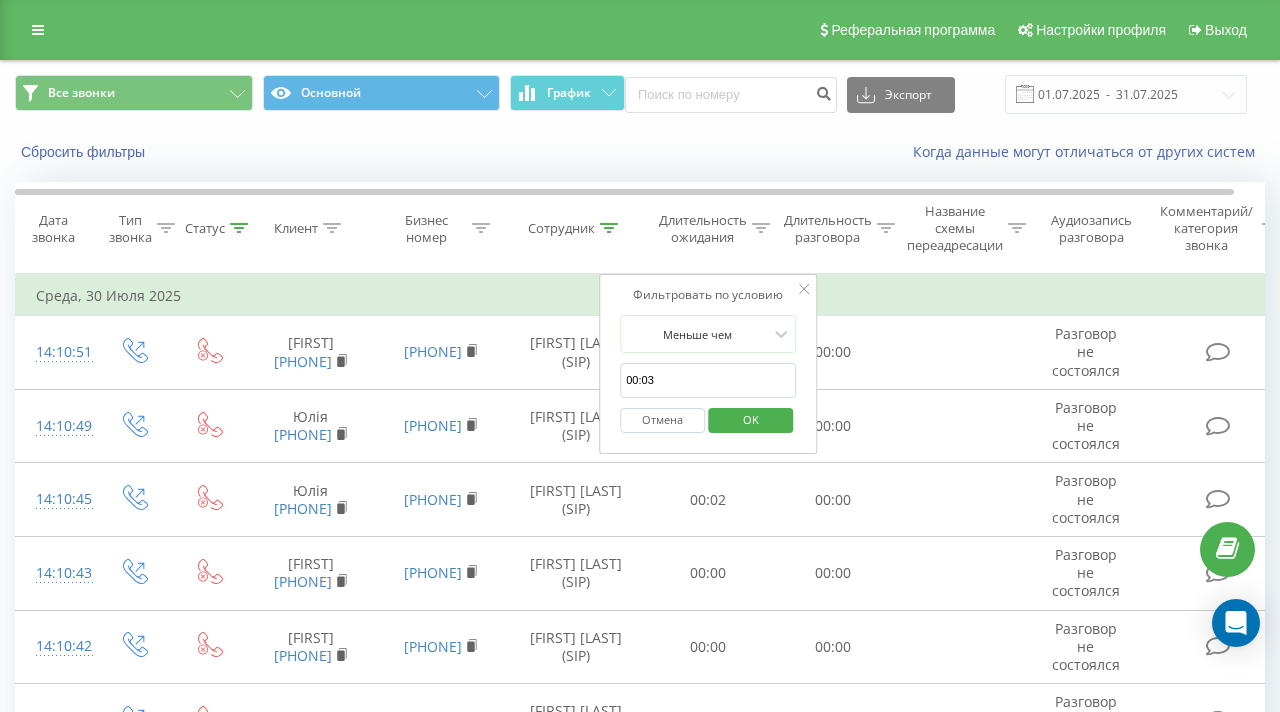 click on "OK" at bounding box center [751, 419] 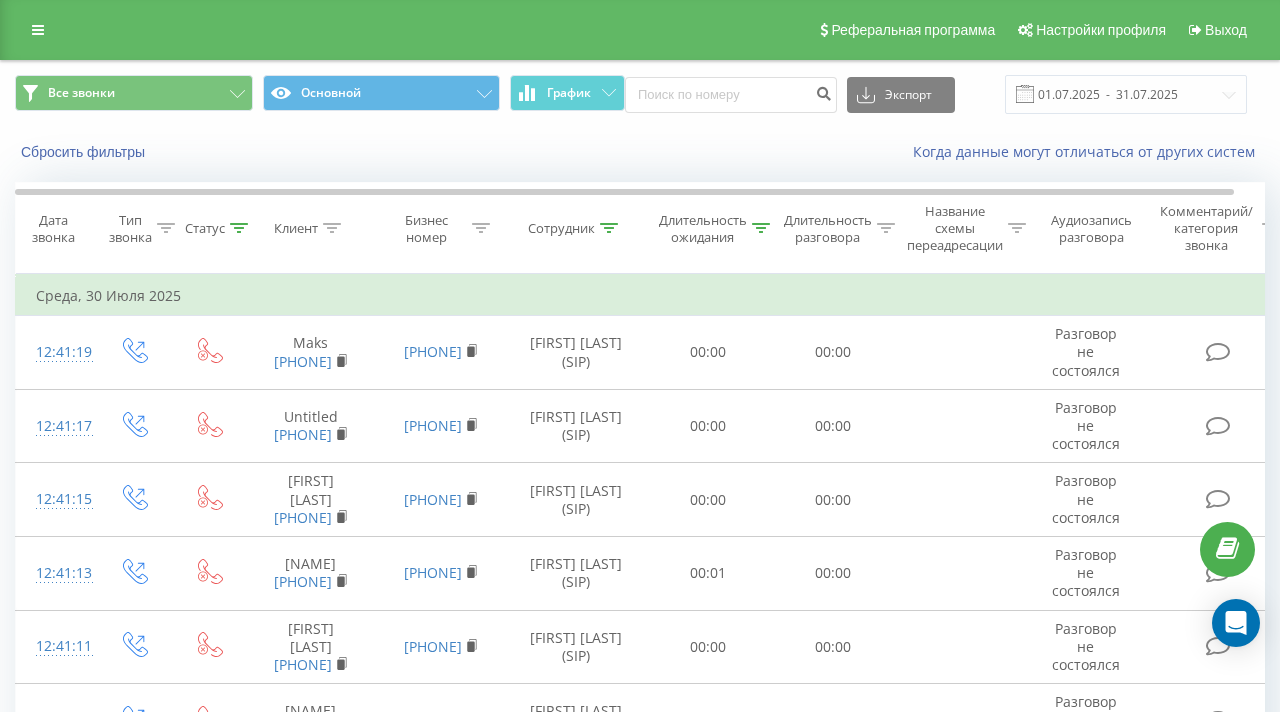 click 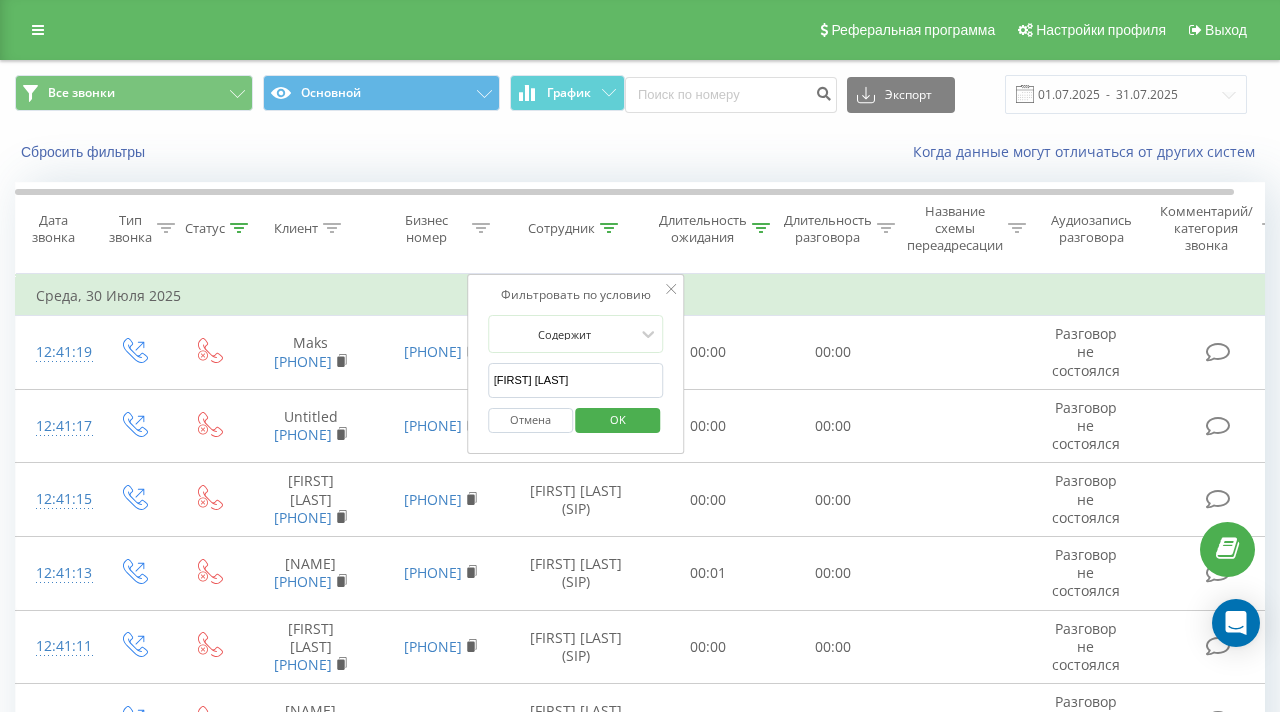 click on "Отмена" at bounding box center (530, 420) 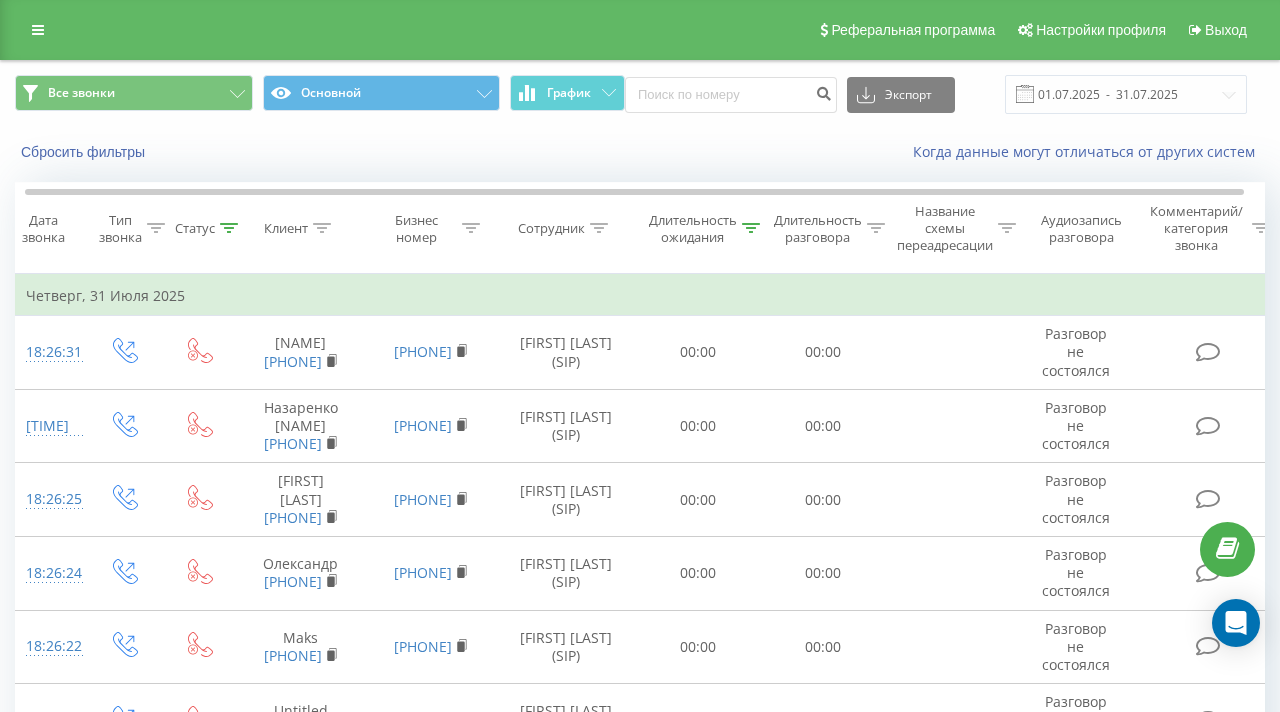 click 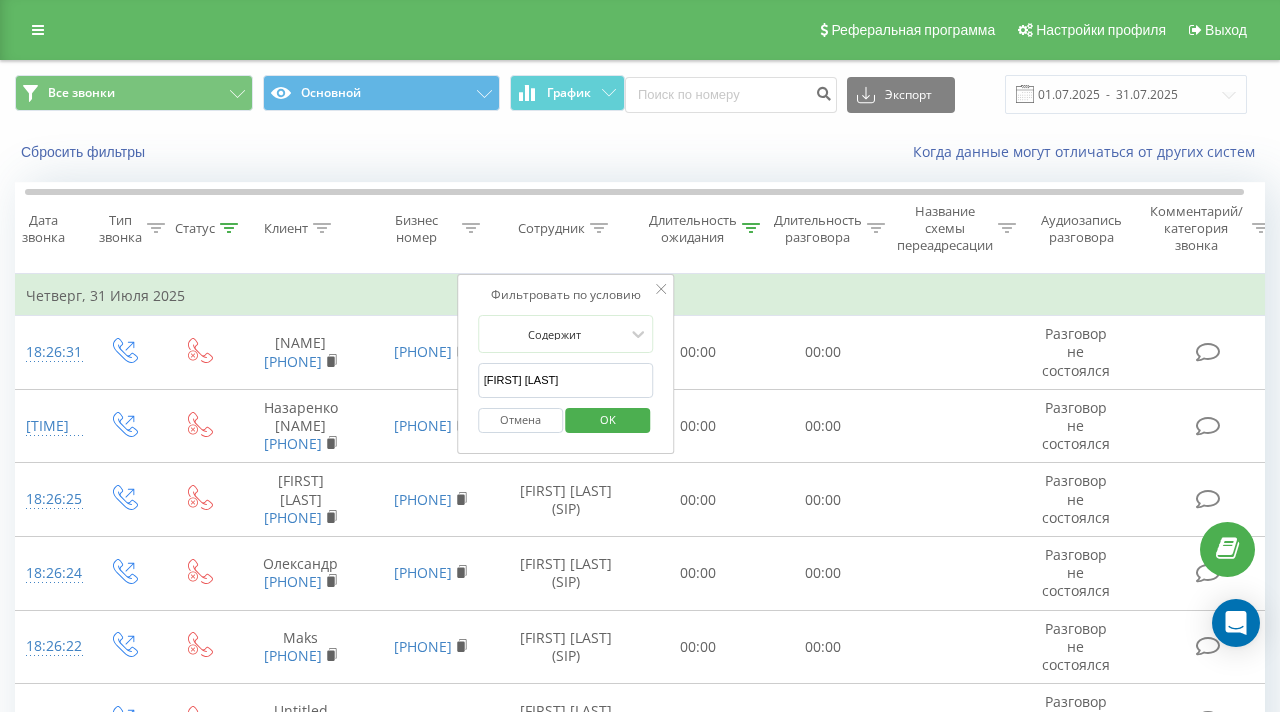 click on "[FIRST] [LAST]" at bounding box center (566, 380) 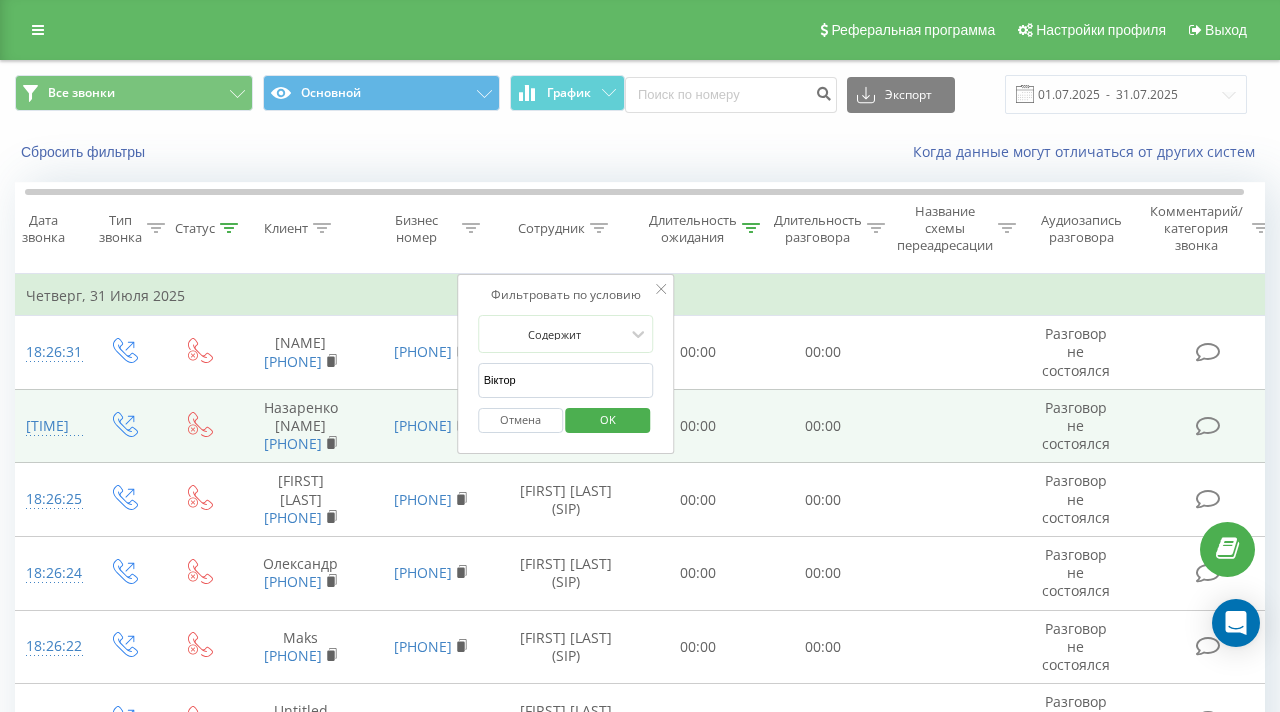 type on "[FIRST] [LAST]" 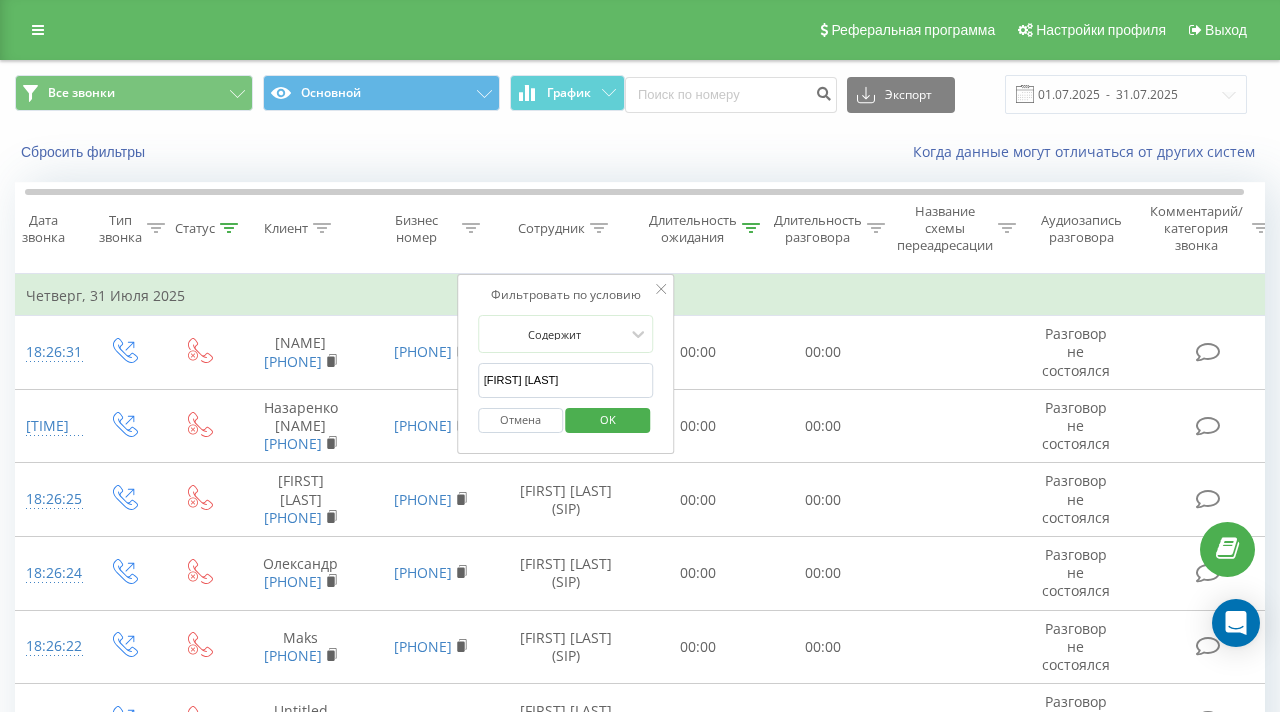 click on "OK" at bounding box center [608, 419] 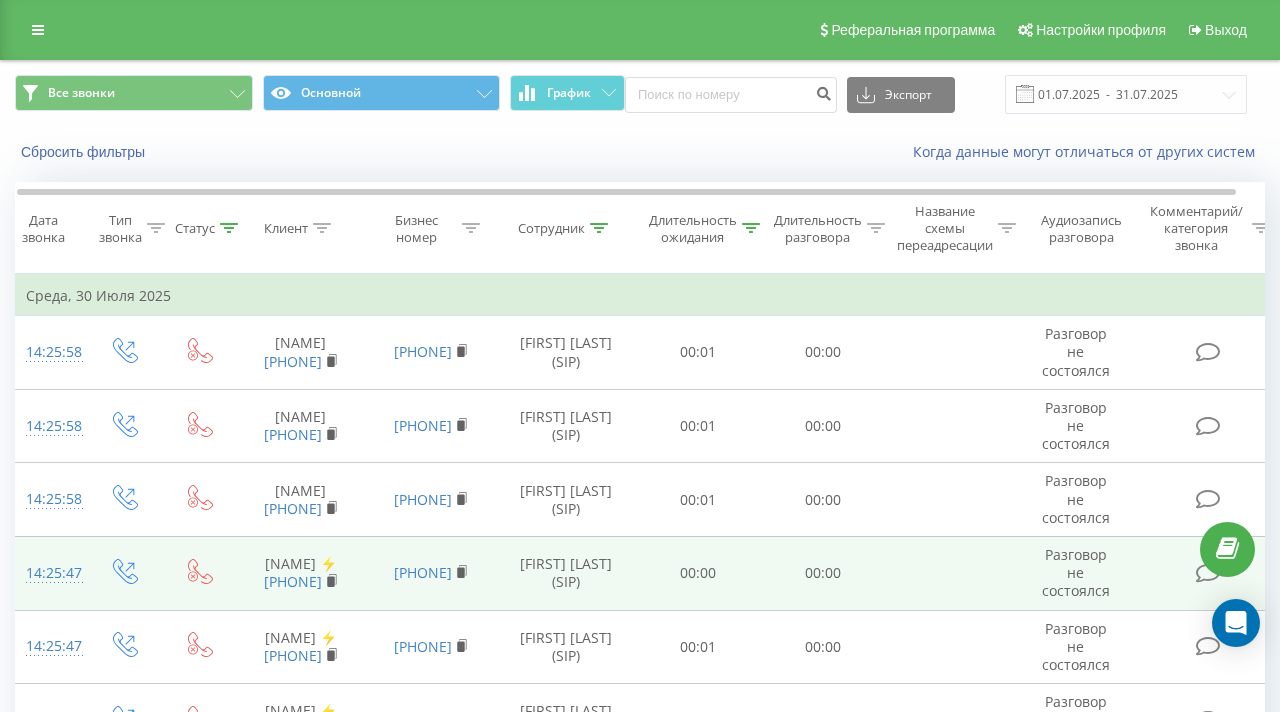 scroll, scrollTop: 117, scrollLeft: 0, axis: vertical 